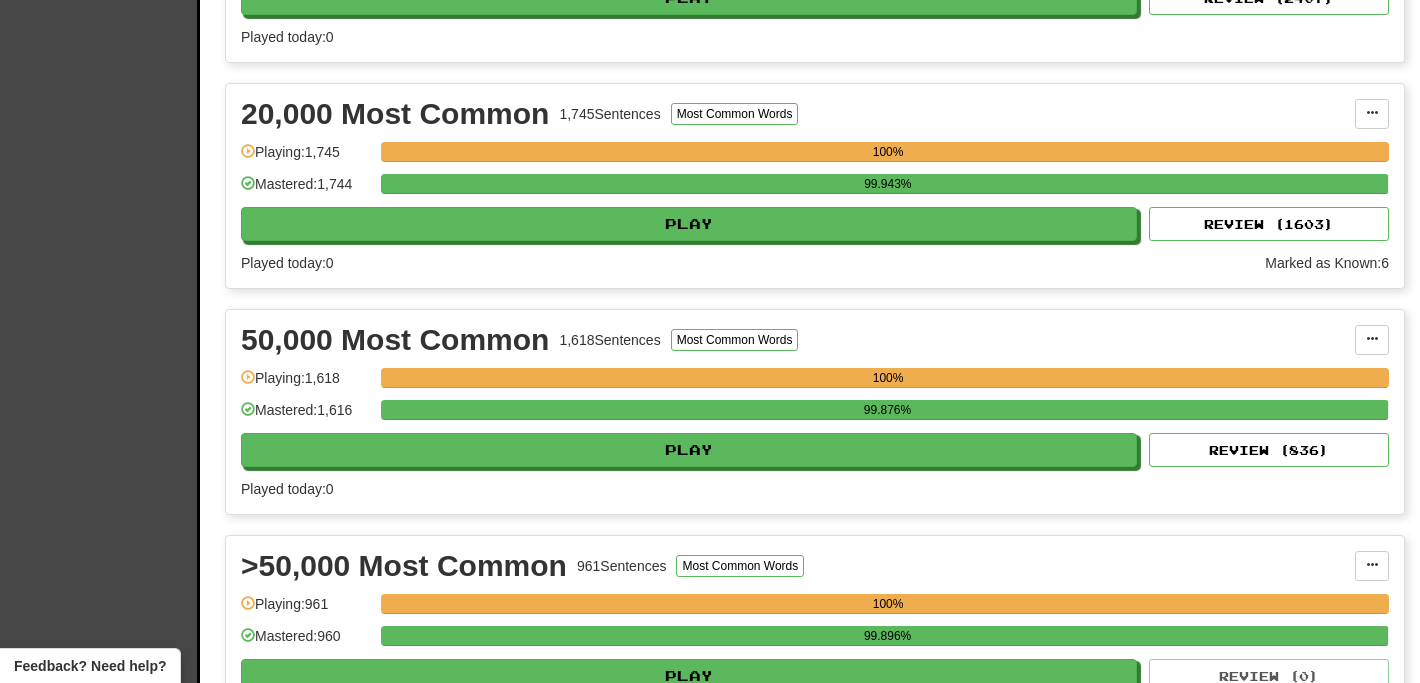 scroll, scrollTop: 1341, scrollLeft: 0, axis: vertical 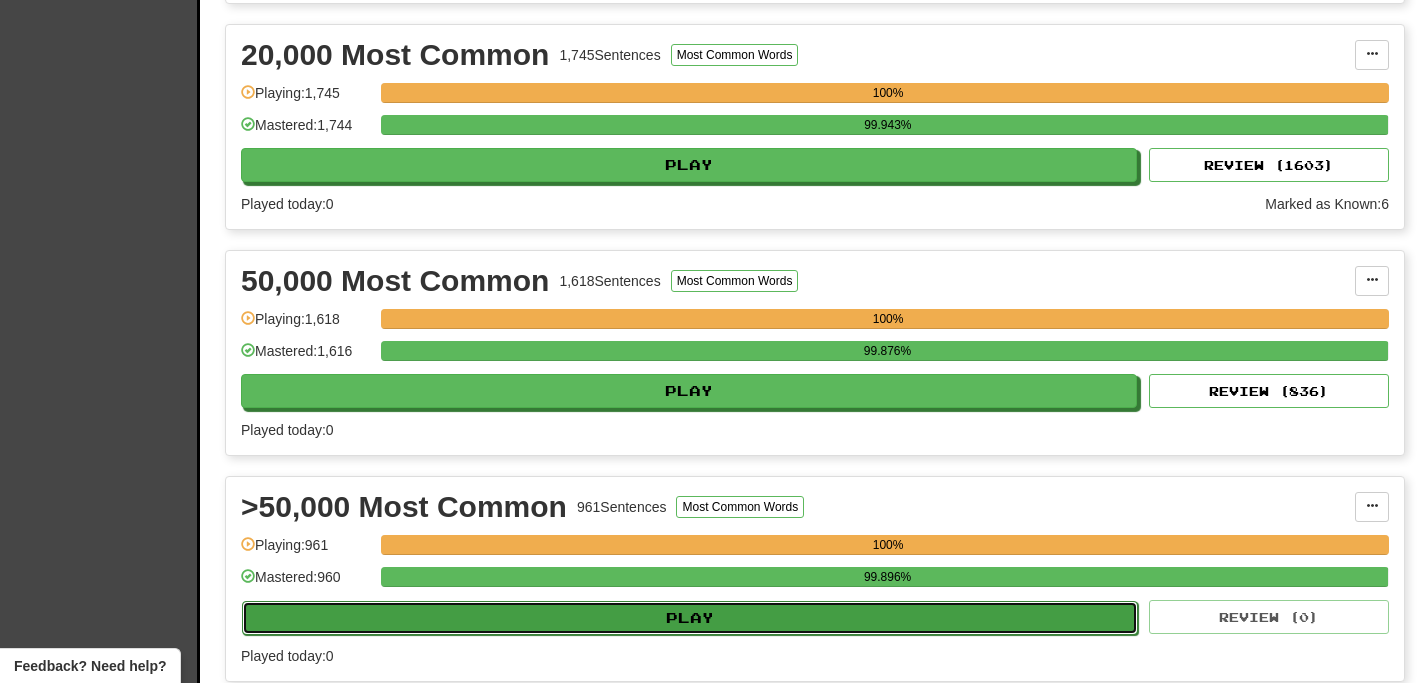 click on "Play" at bounding box center (690, 618) 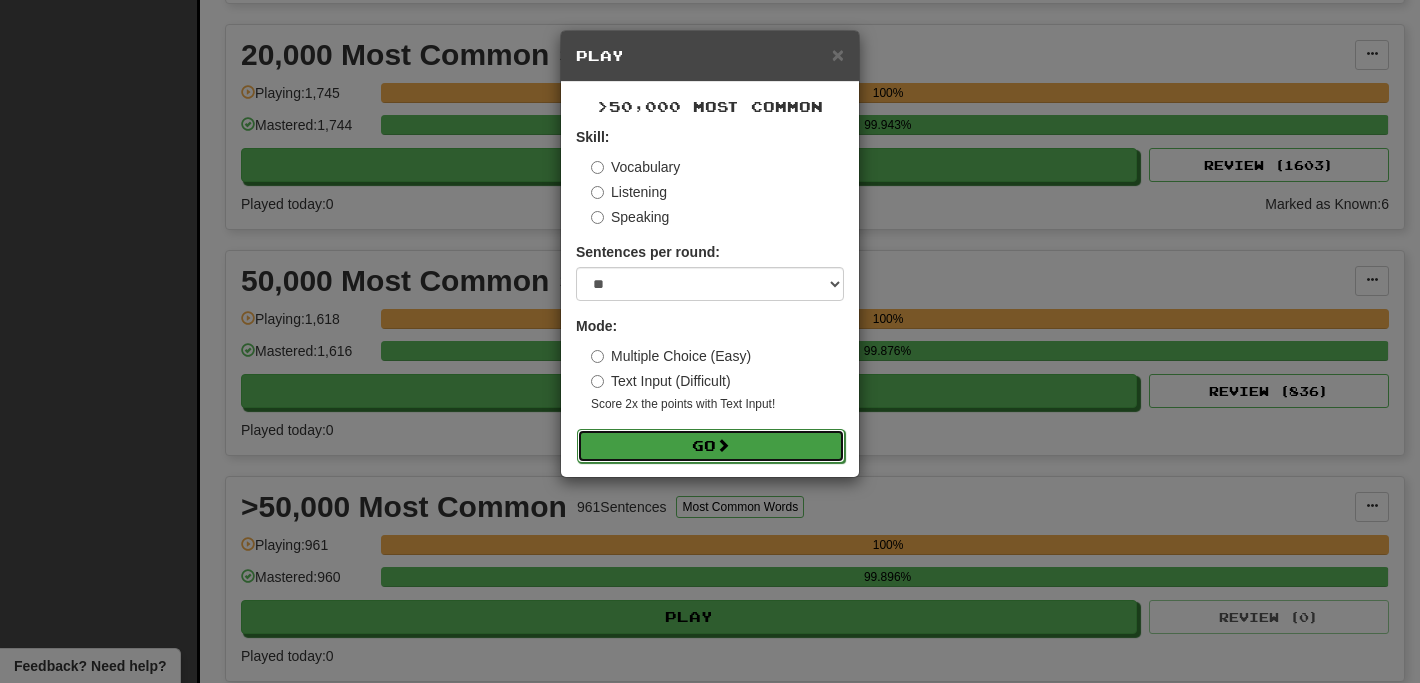 click on "Go" at bounding box center (711, 446) 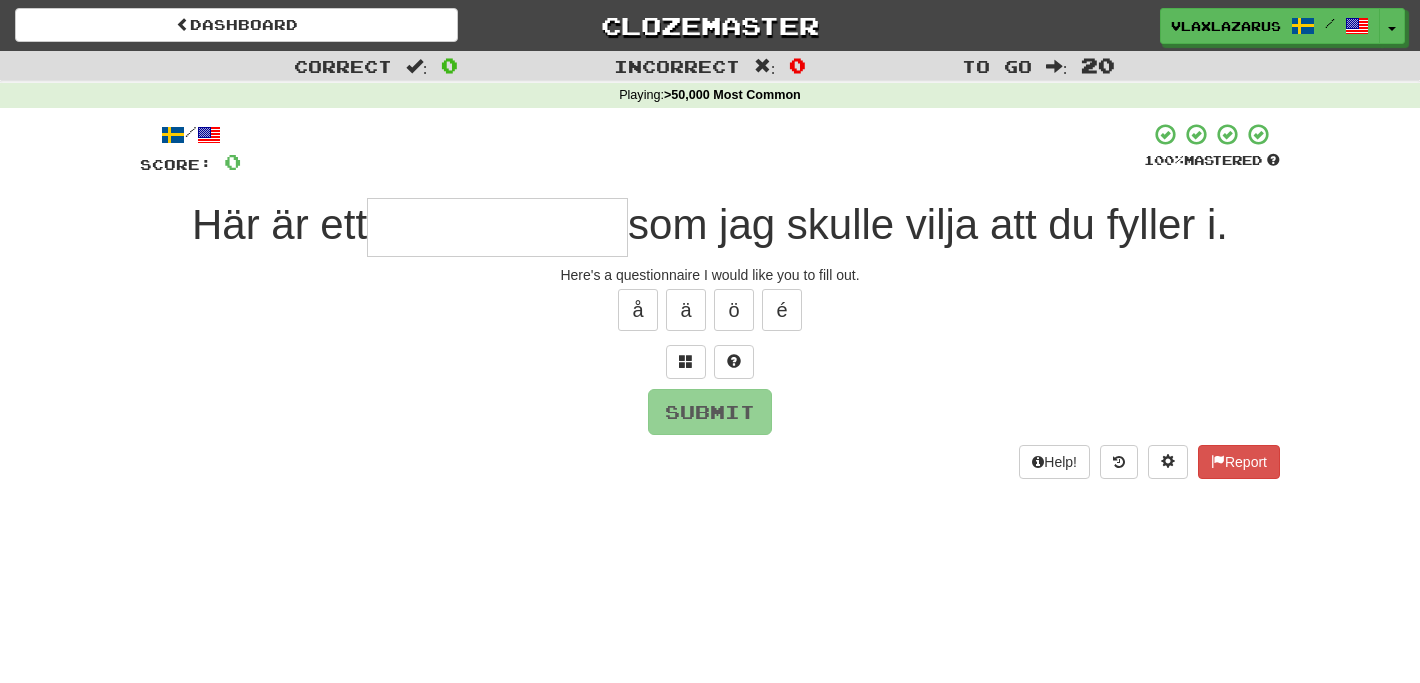 scroll, scrollTop: 0, scrollLeft: 0, axis: both 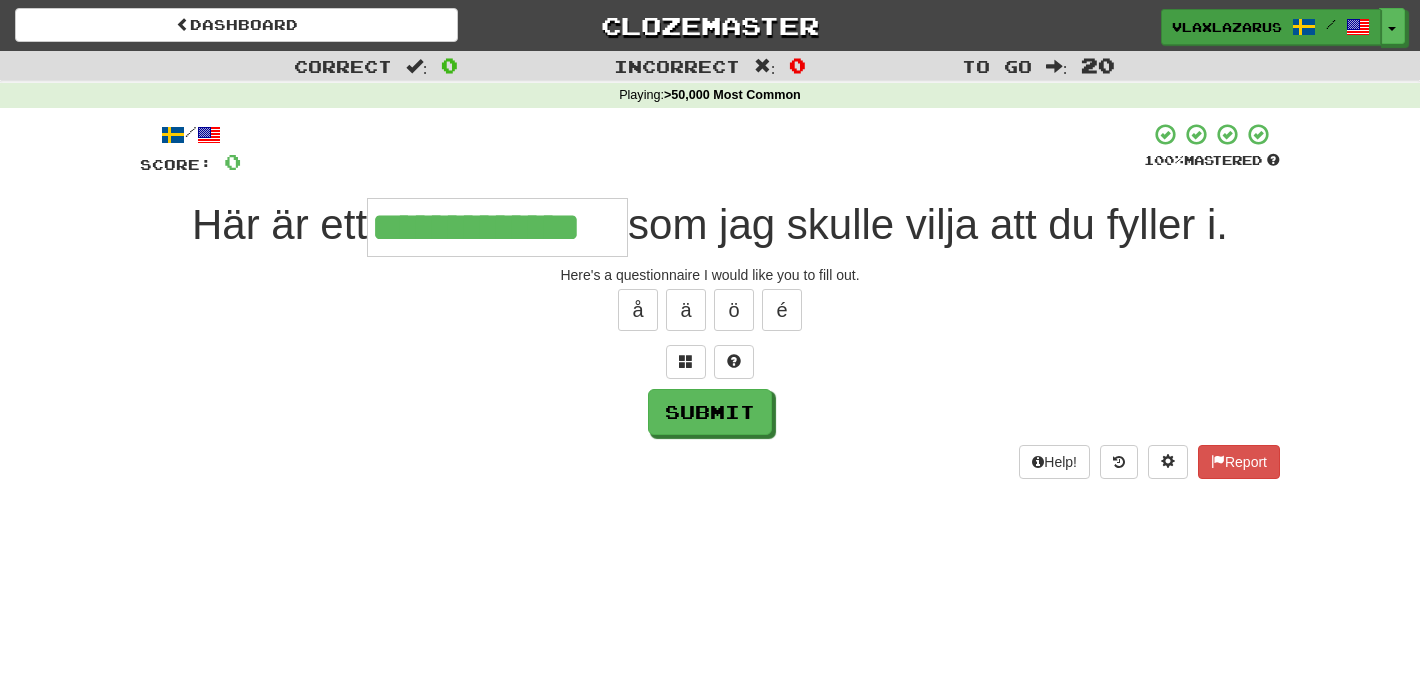 type on "**********" 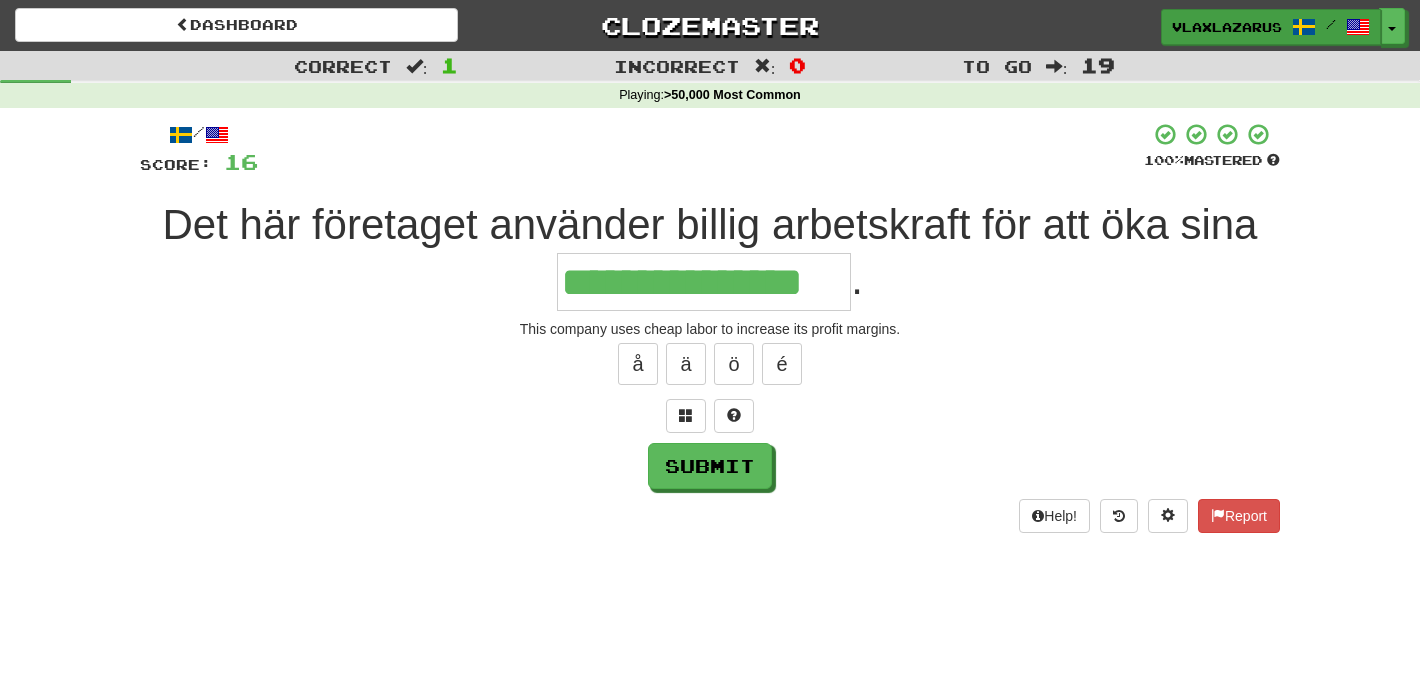 type on "**********" 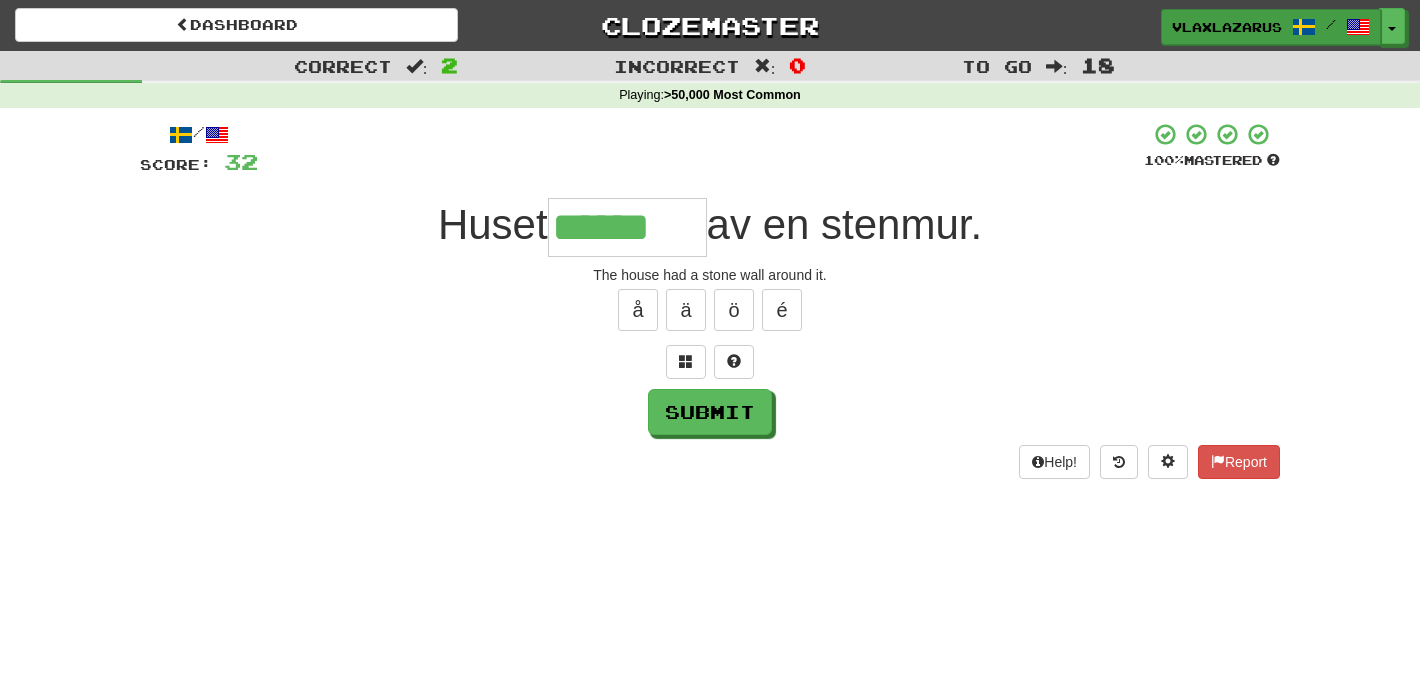type on "******" 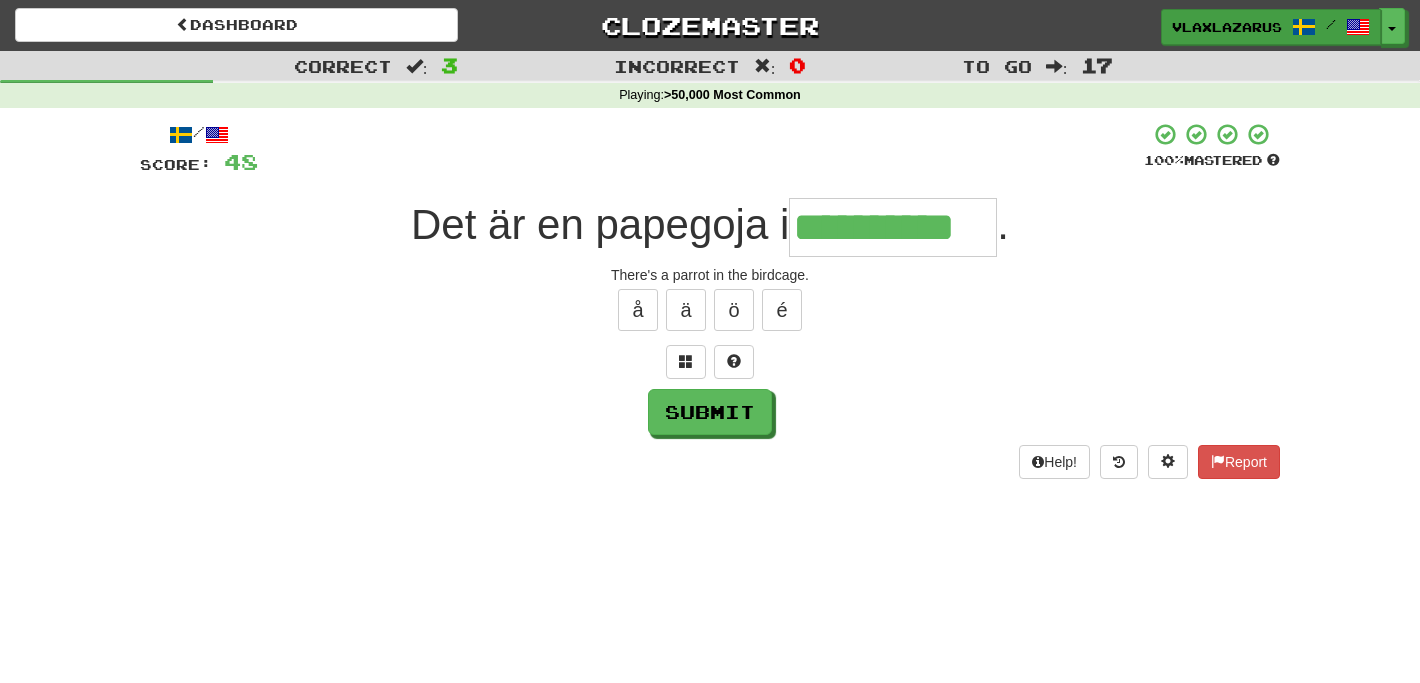 type on "**********" 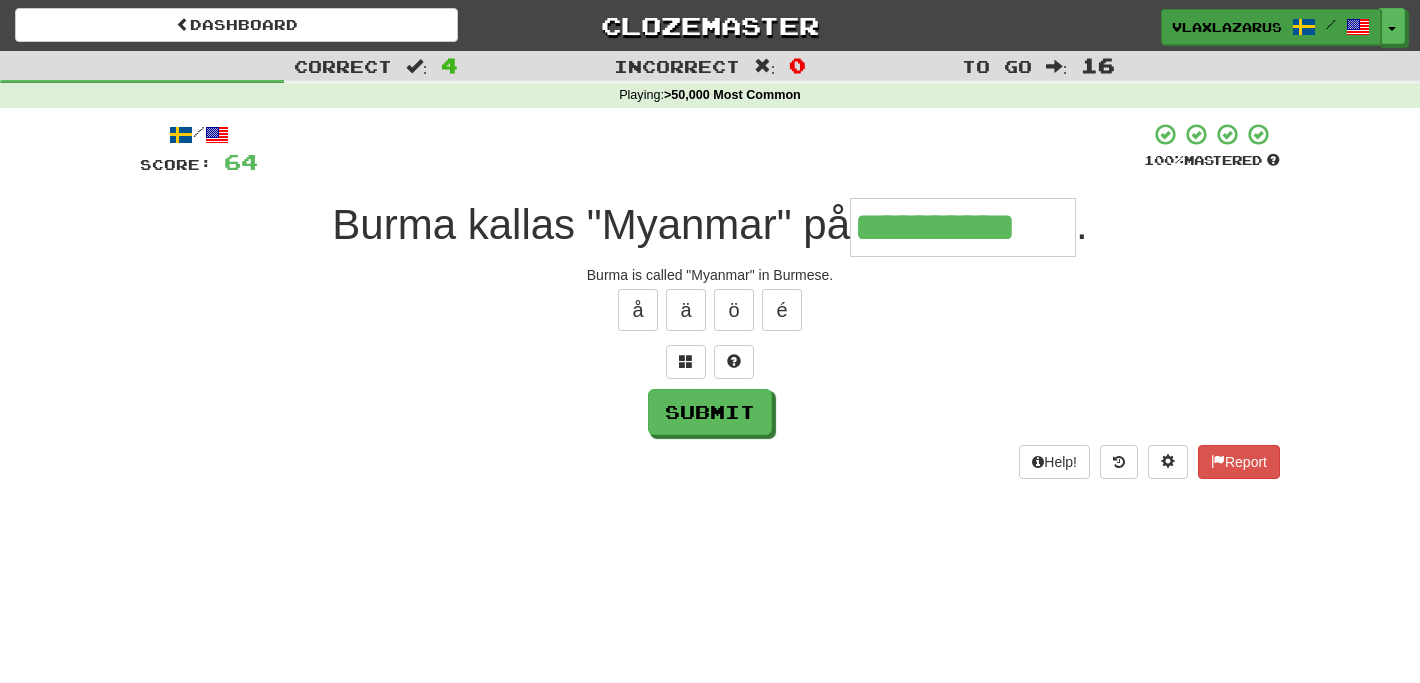 type on "**********" 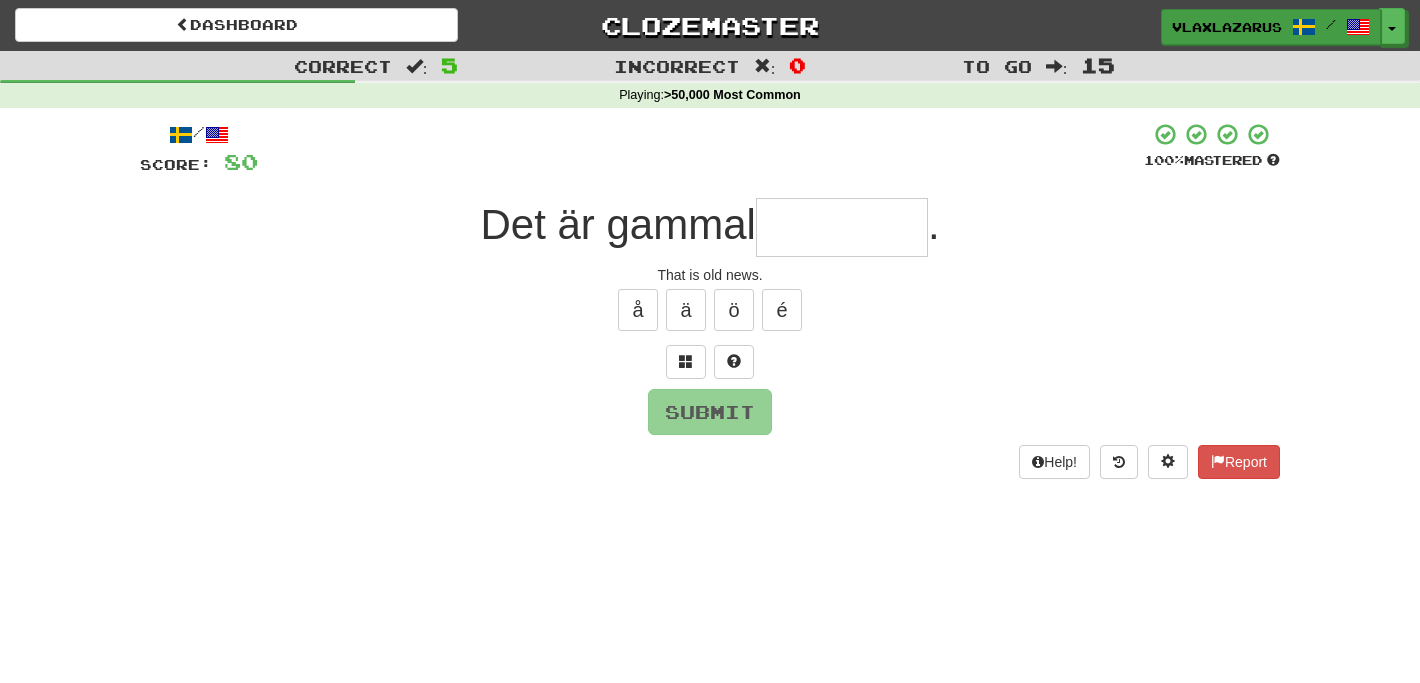 type on "*" 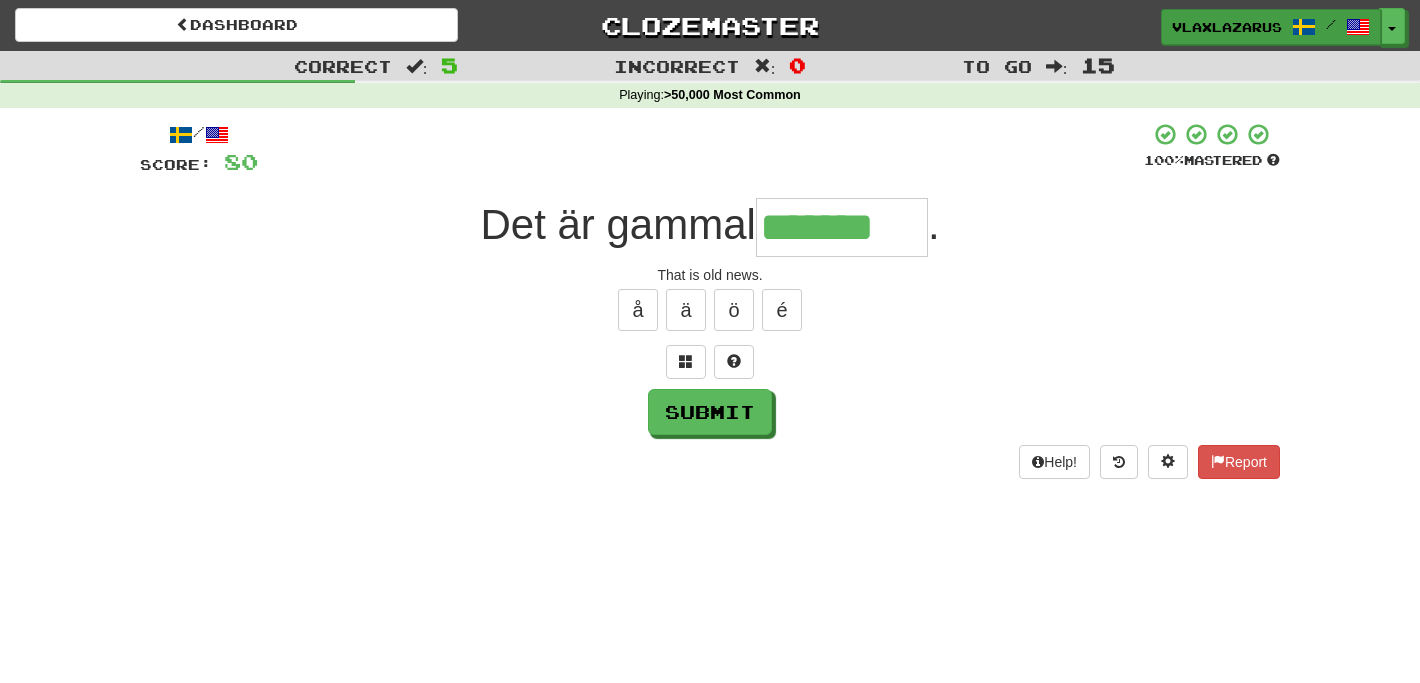 type on "*******" 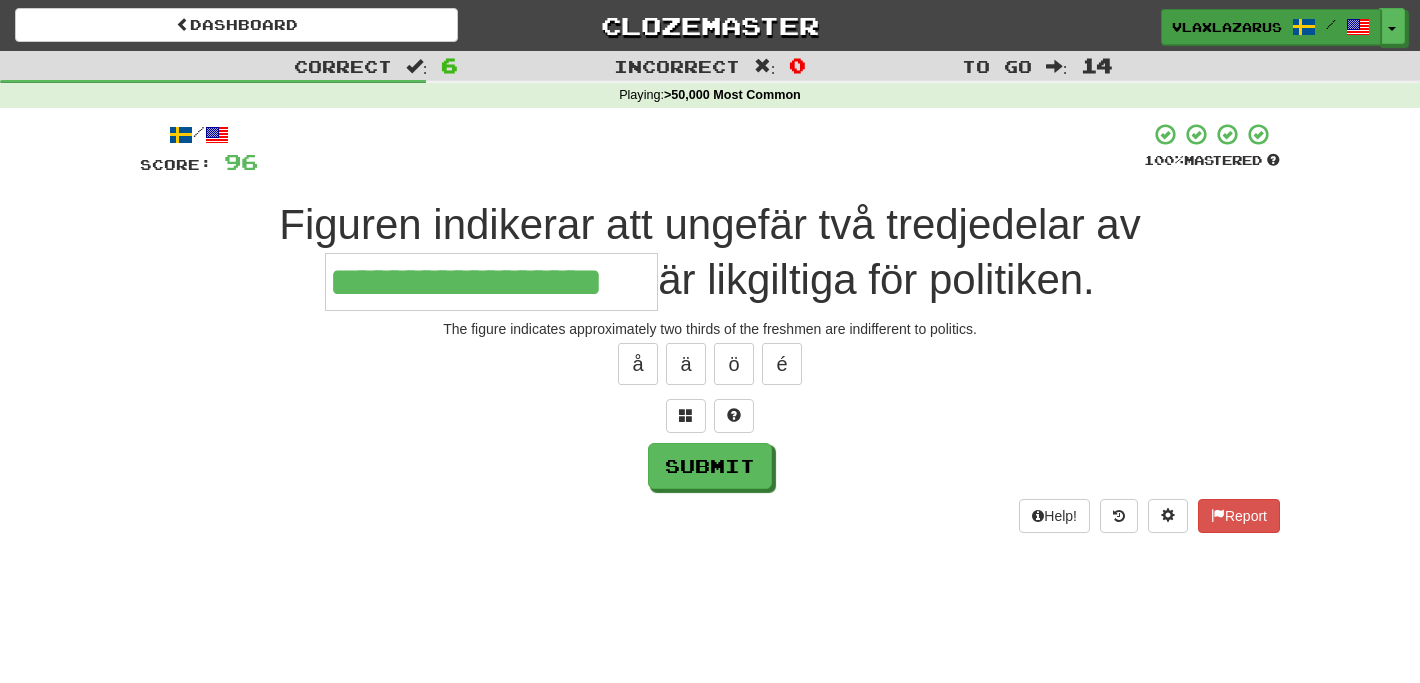 type on "**********" 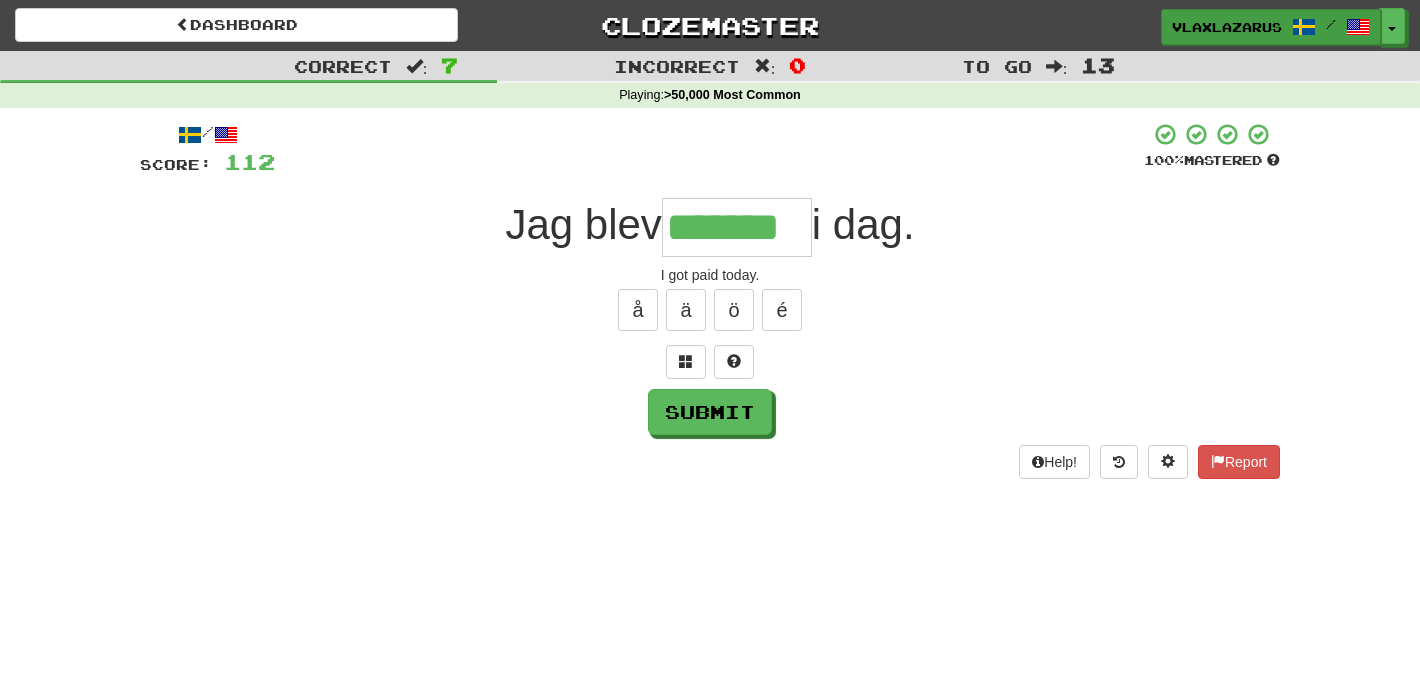 type on "*******" 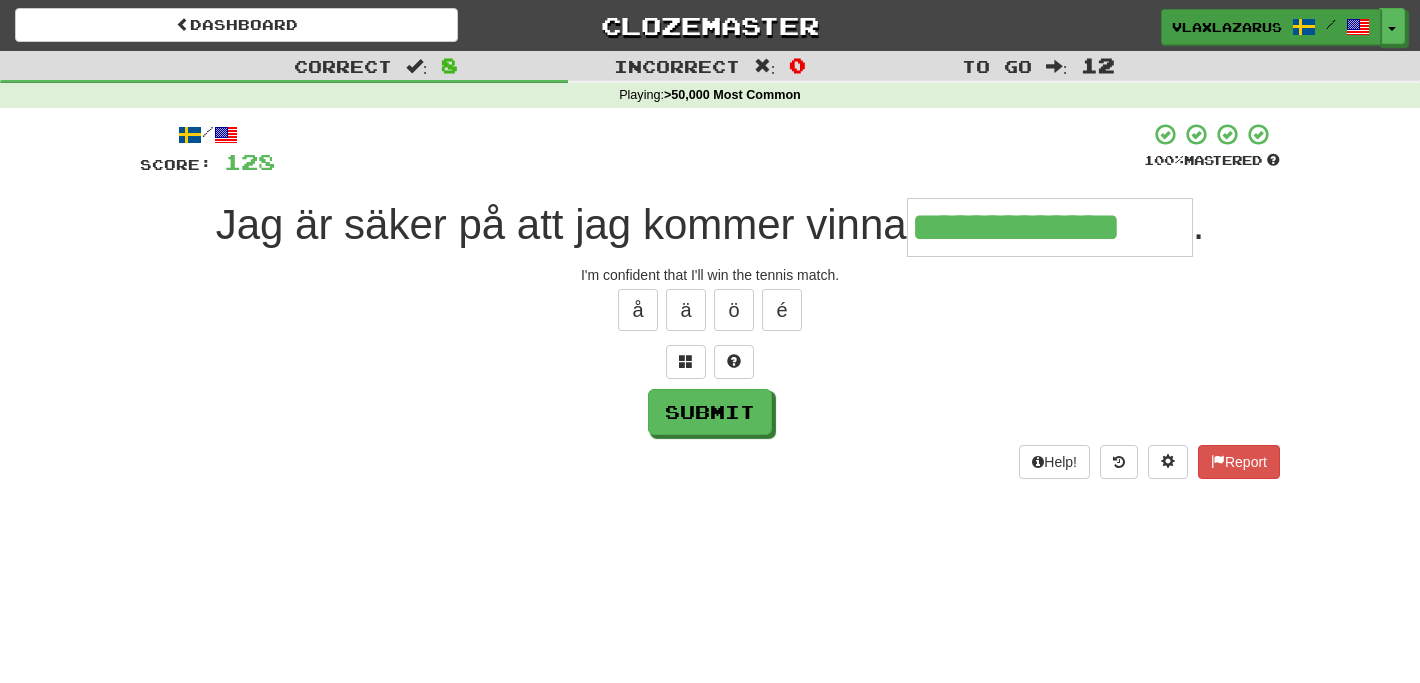 type on "**********" 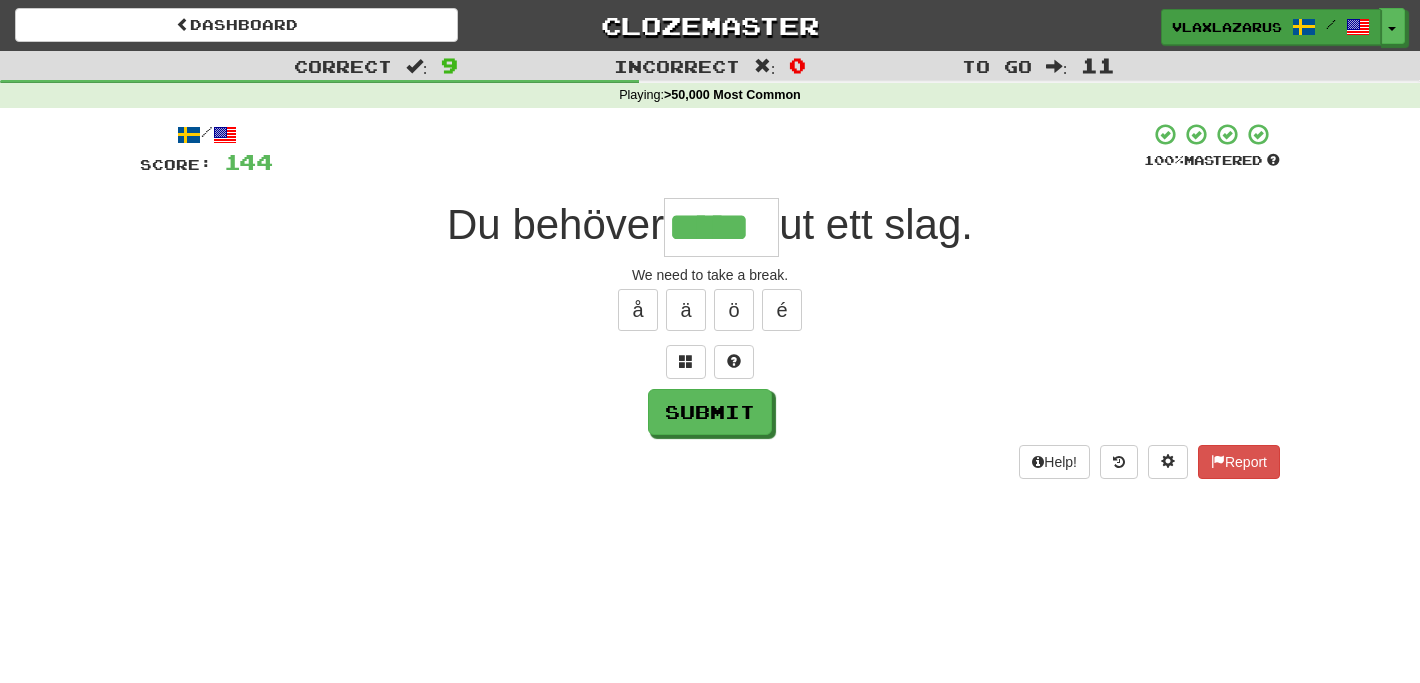 type on "*****" 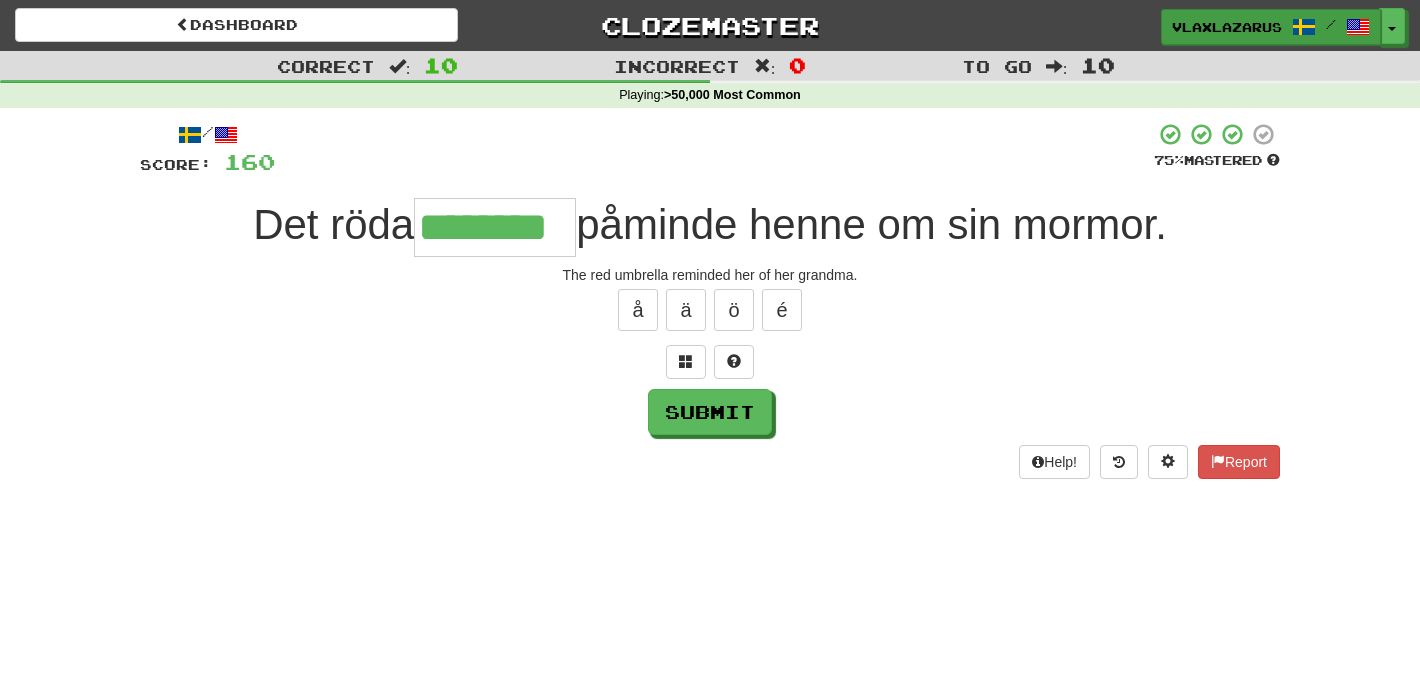 type on "********" 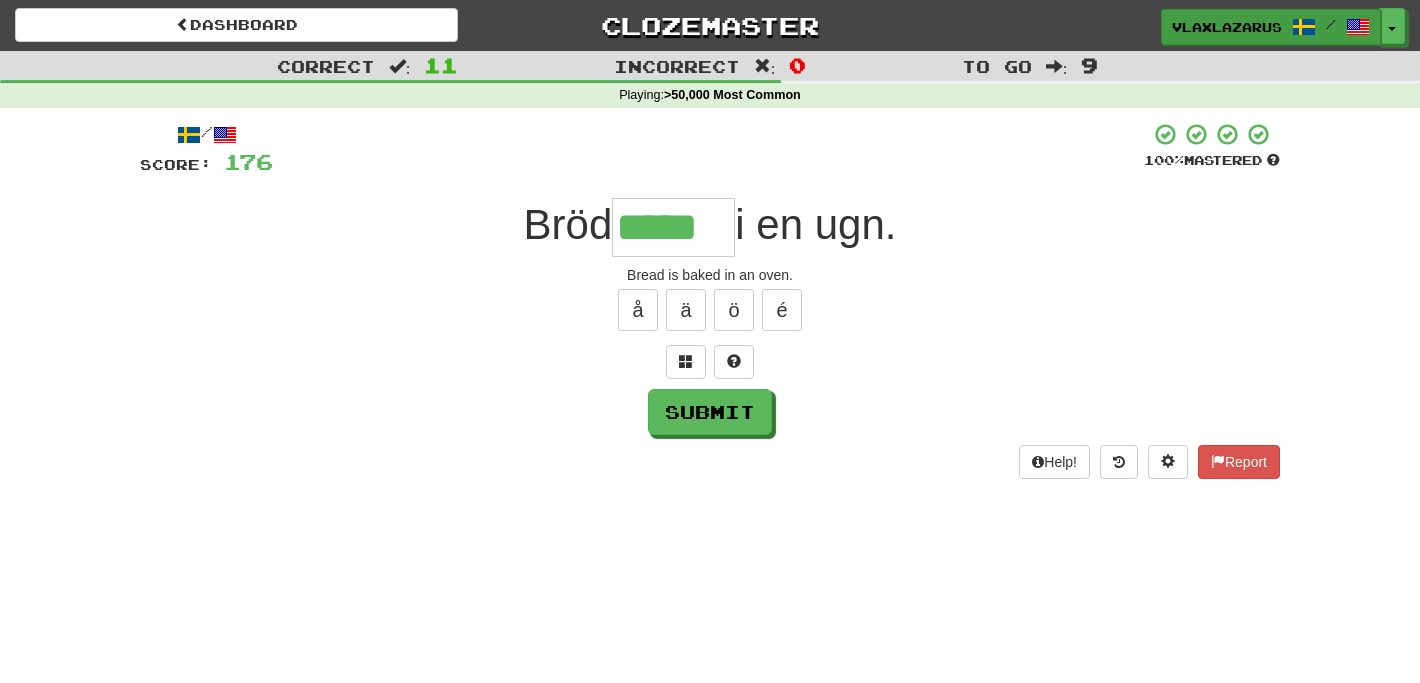 type on "*****" 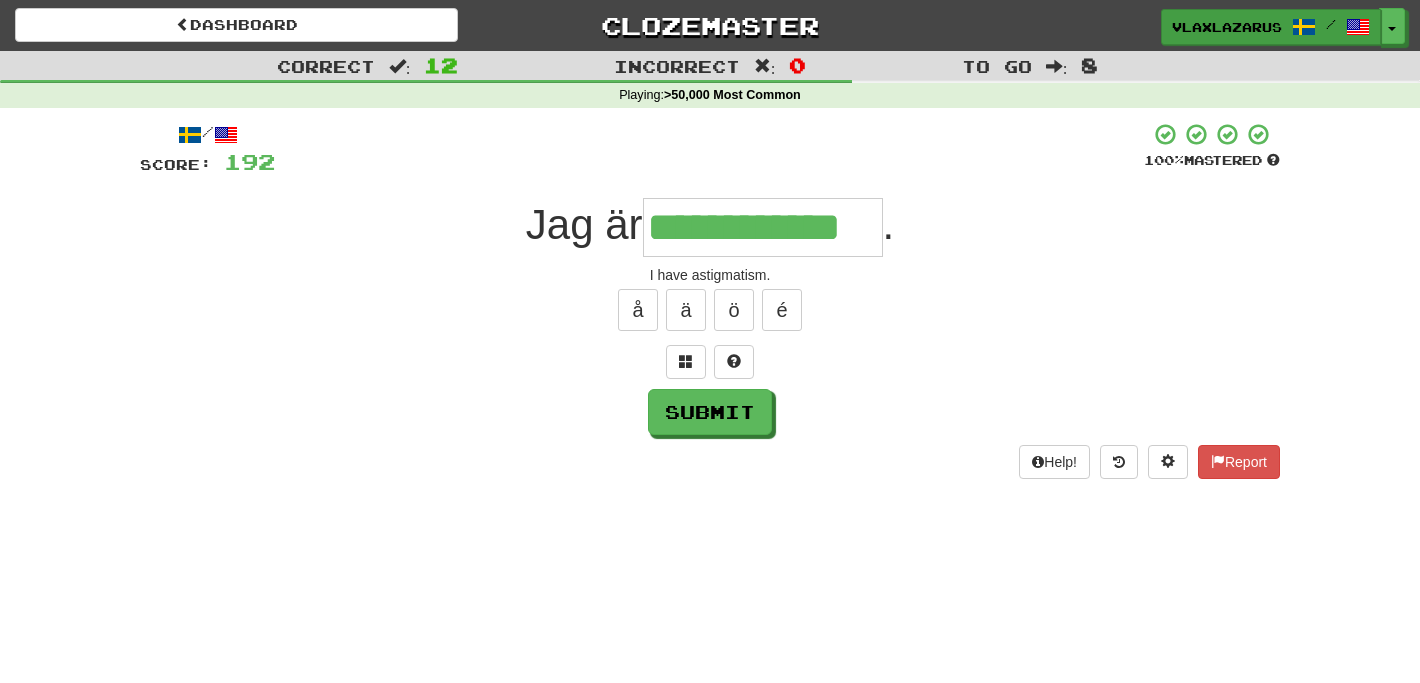 type on "**********" 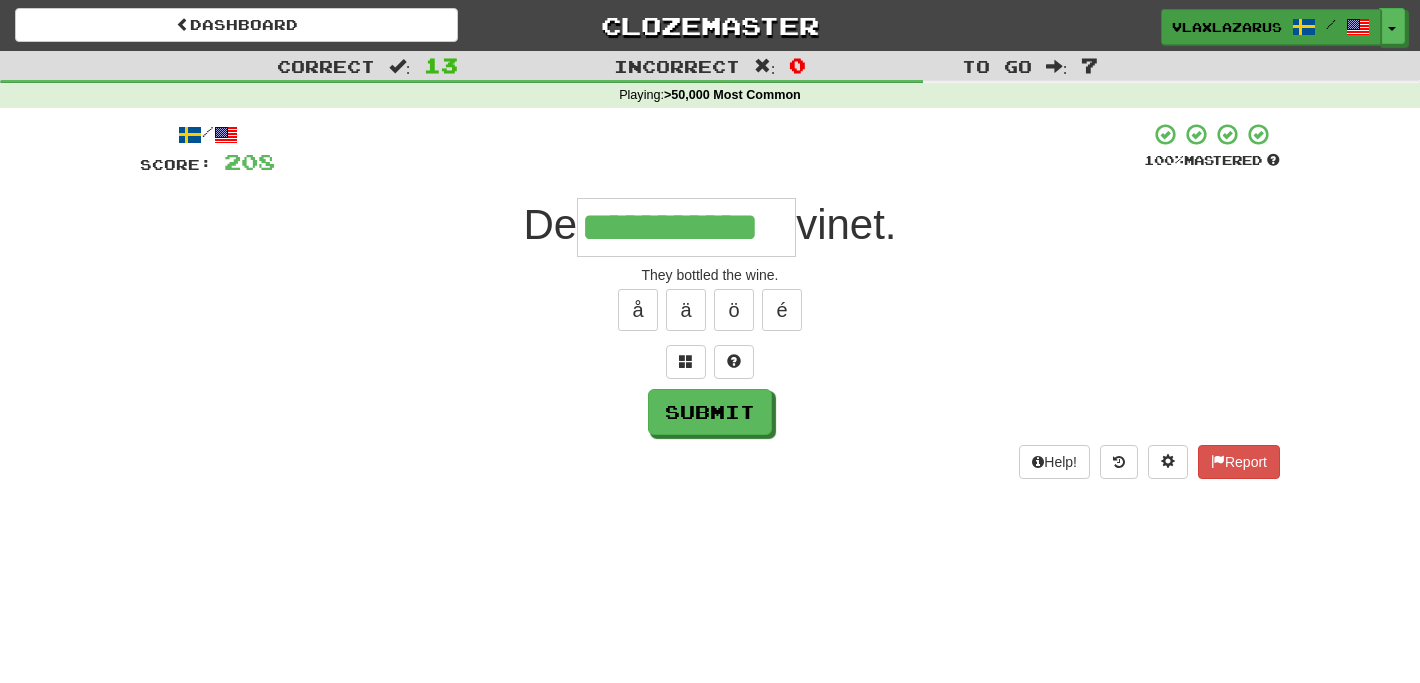 type on "**********" 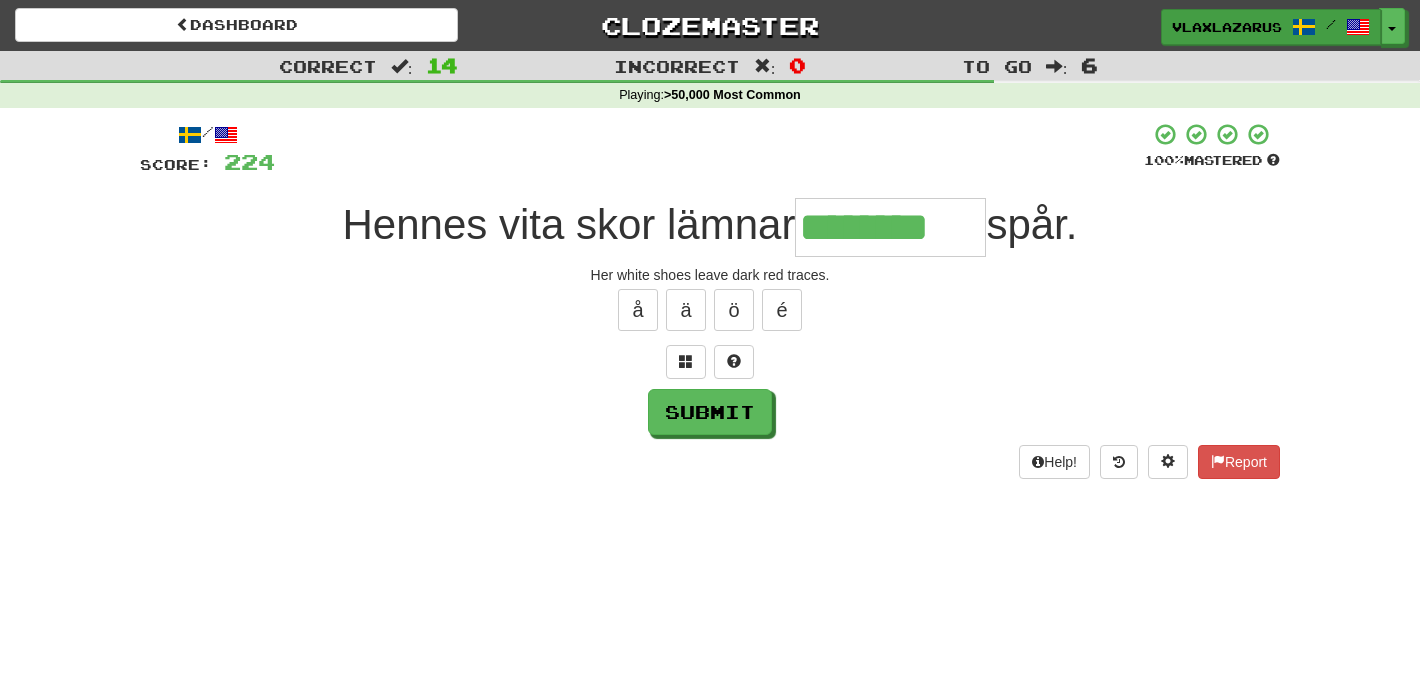 type on "********" 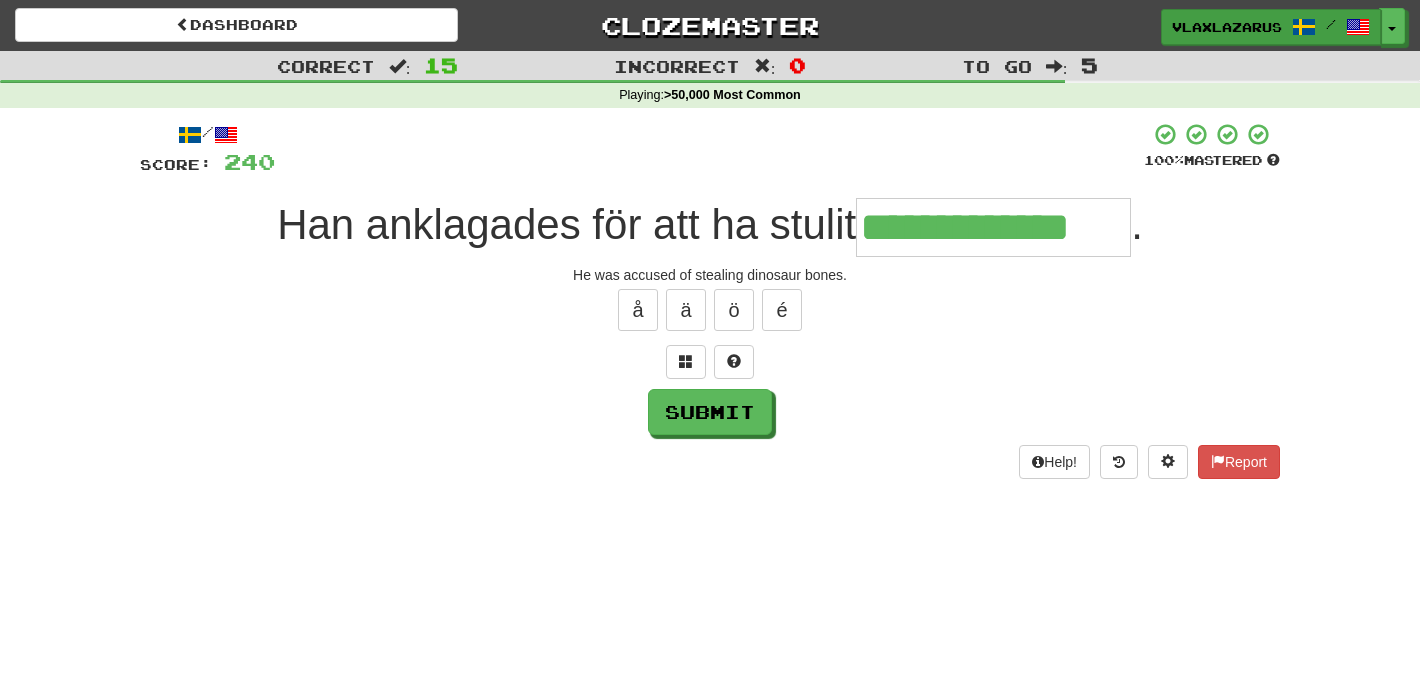 type on "**********" 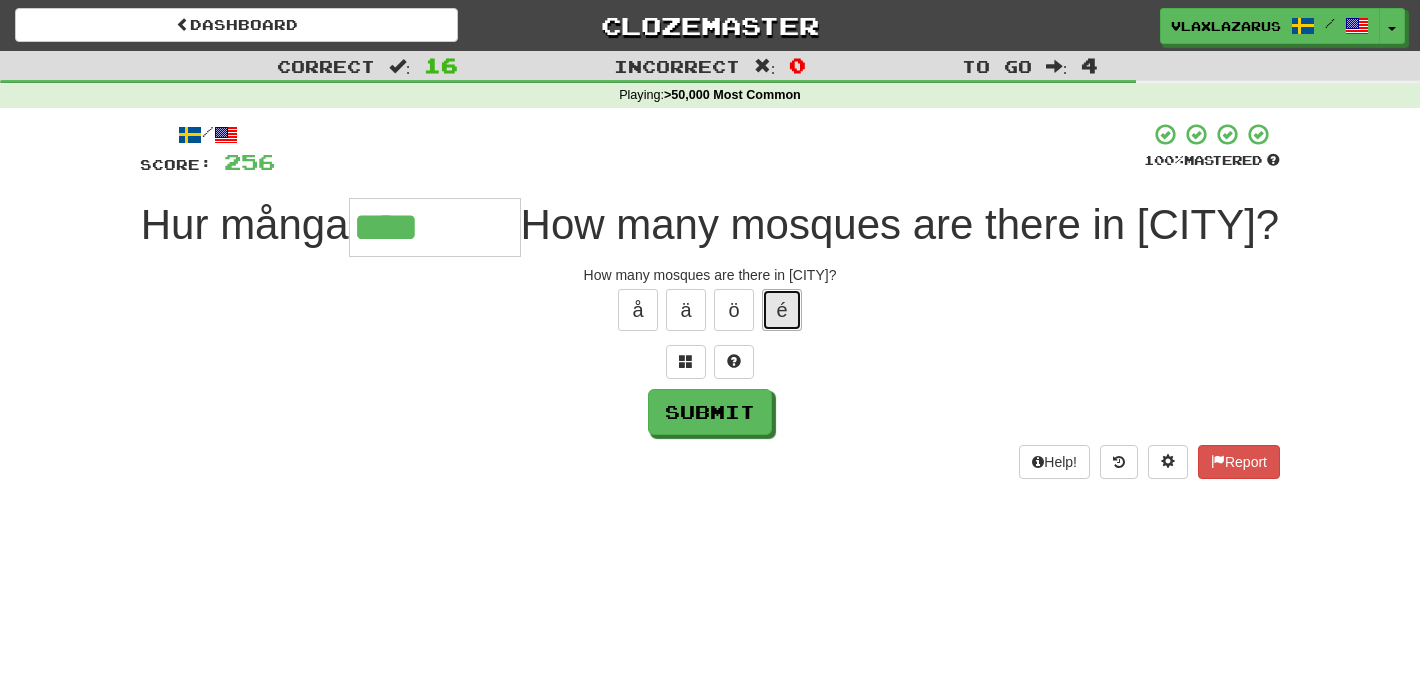 click on "é" at bounding box center [782, 310] 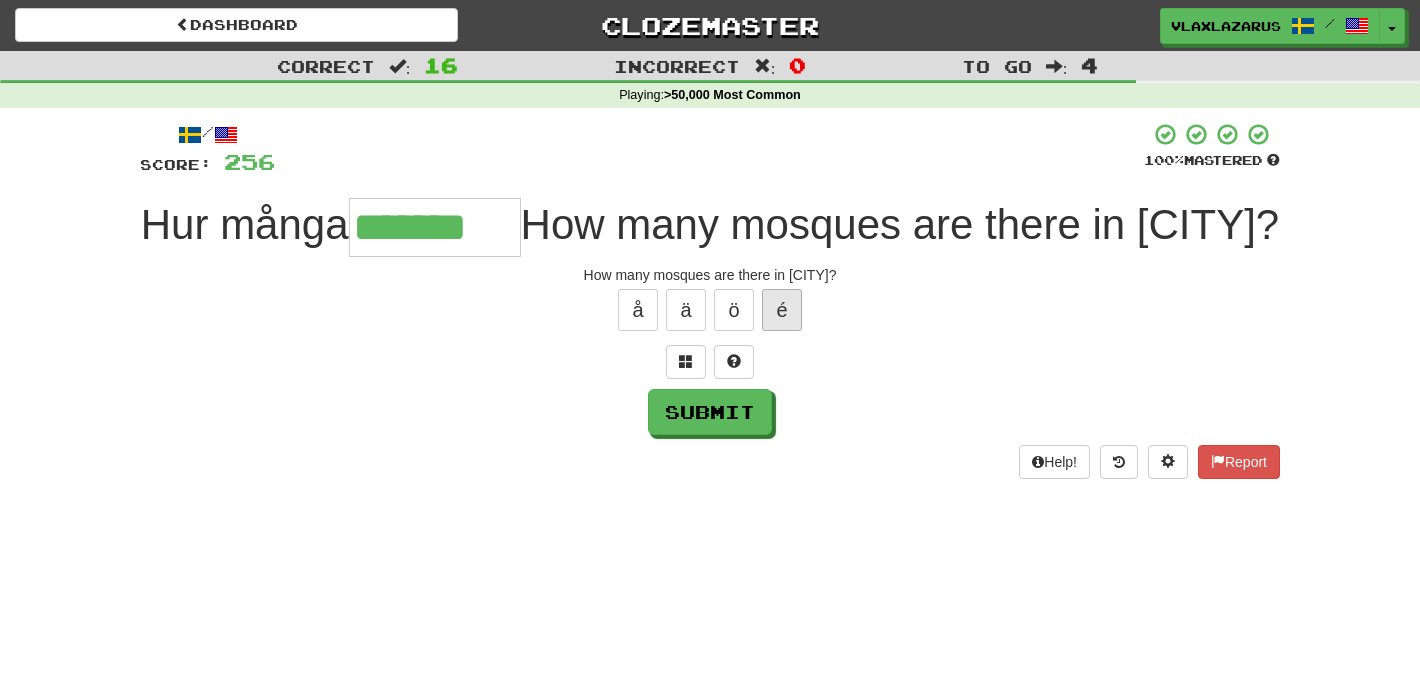type on "*******" 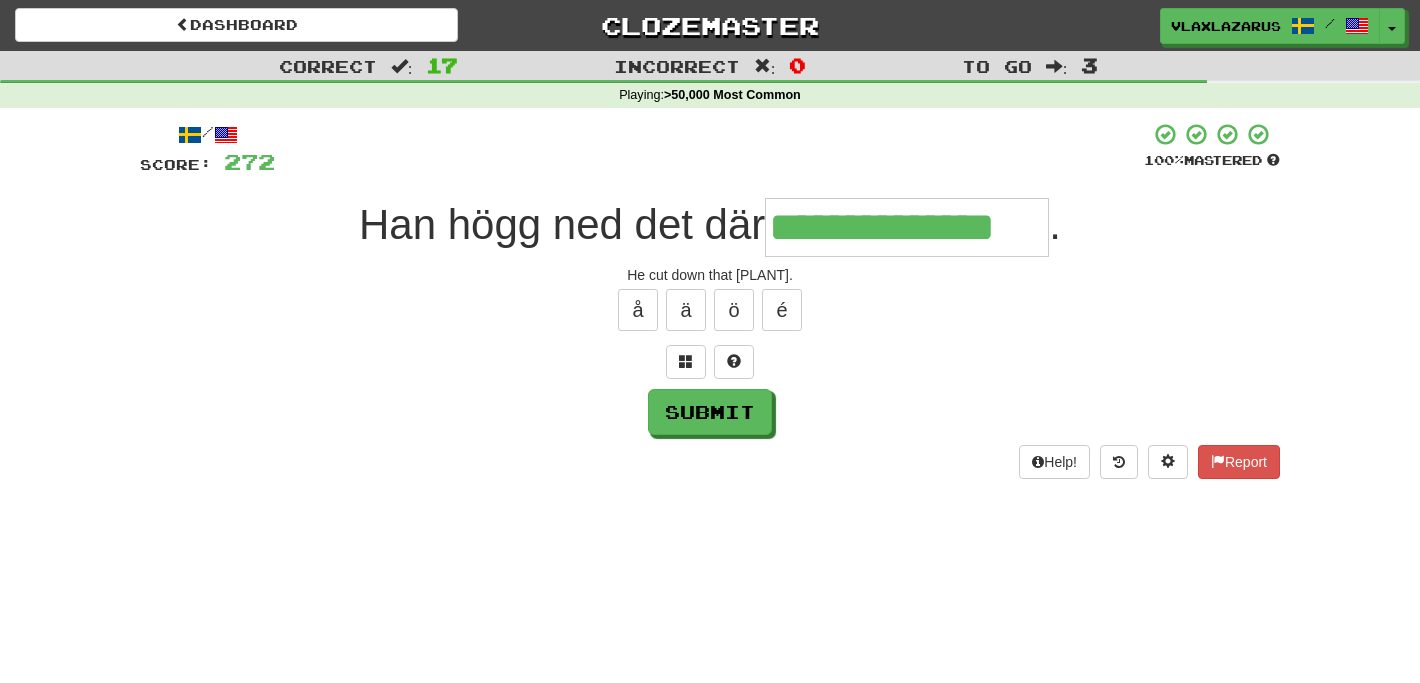 type on "**********" 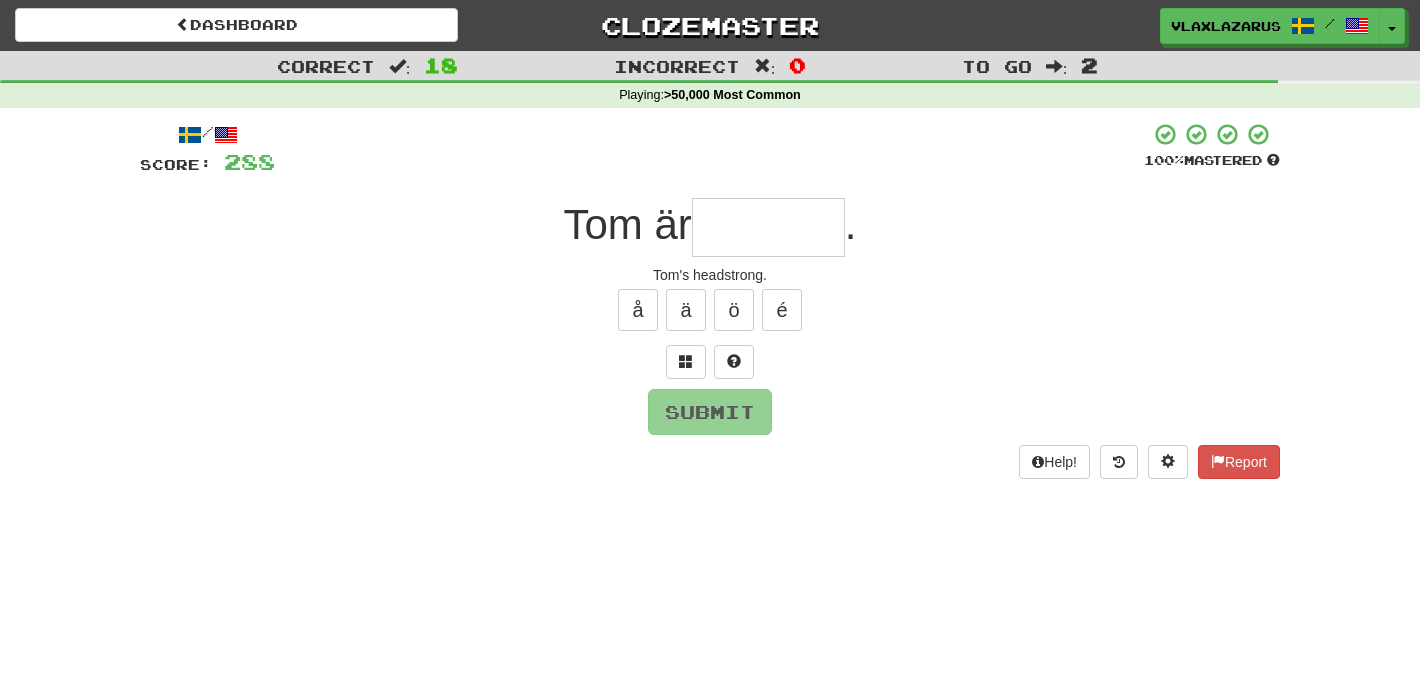 type on "*" 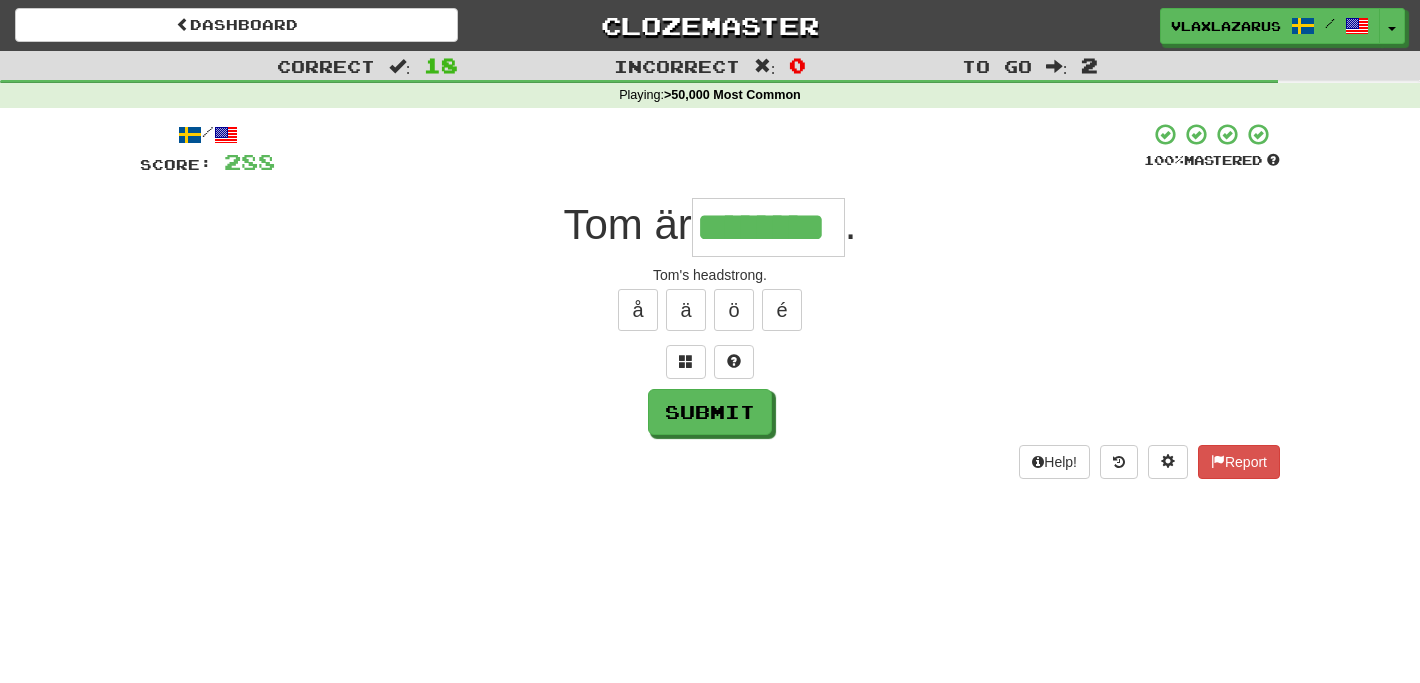 type on "********" 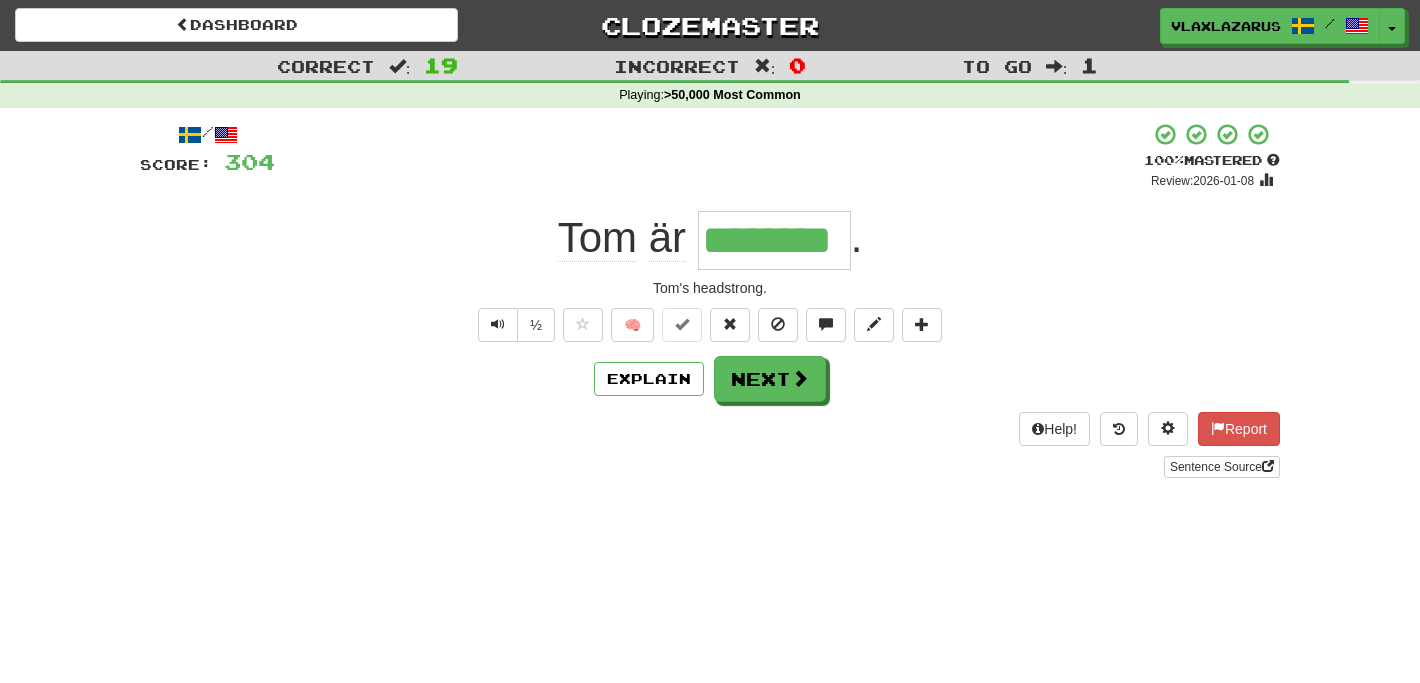 click on "Help!  Report Sentence Source" at bounding box center [710, 445] 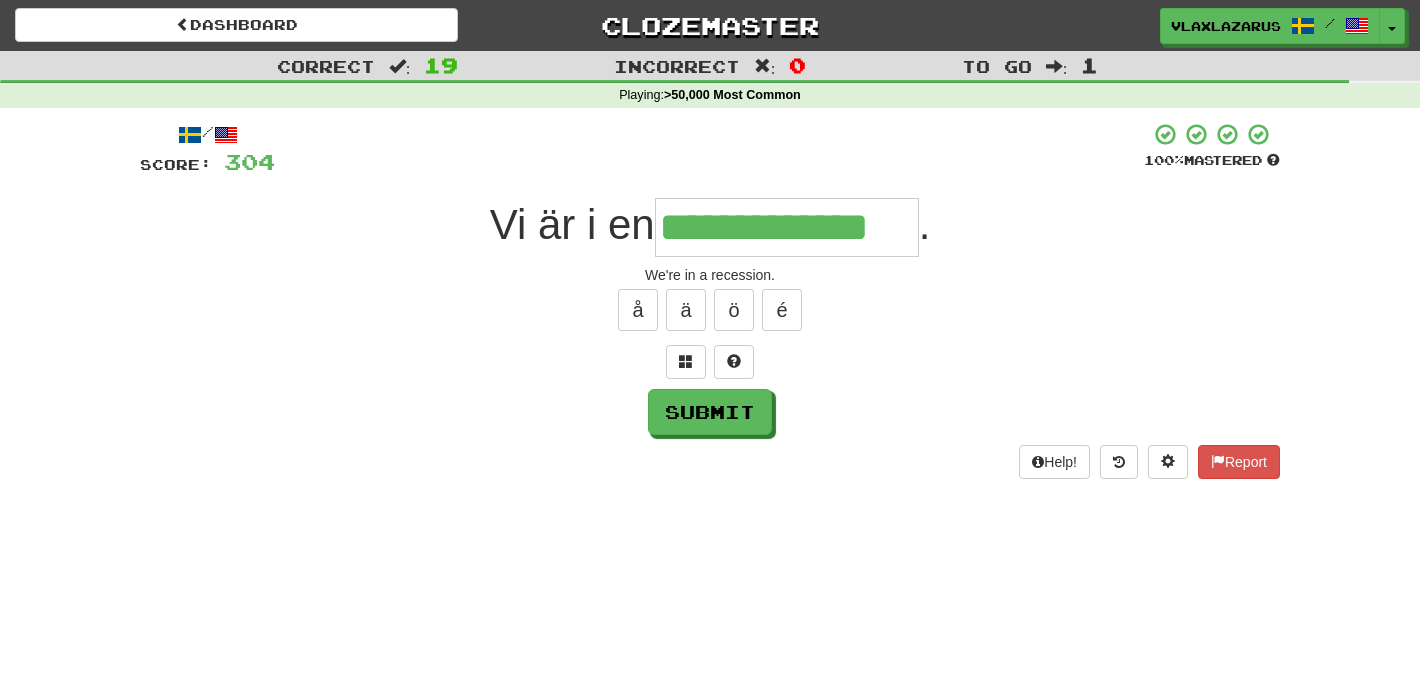 type on "**********" 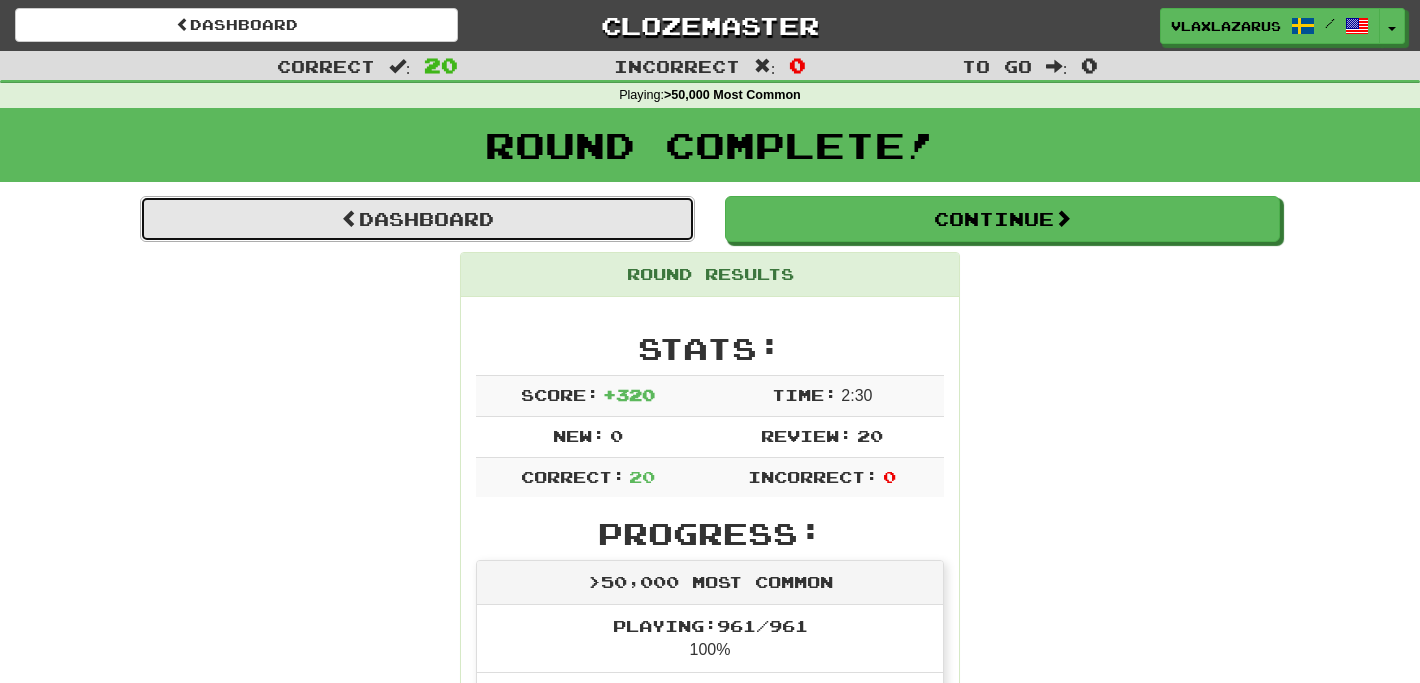 click on "Dashboard" at bounding box center [417, 219] 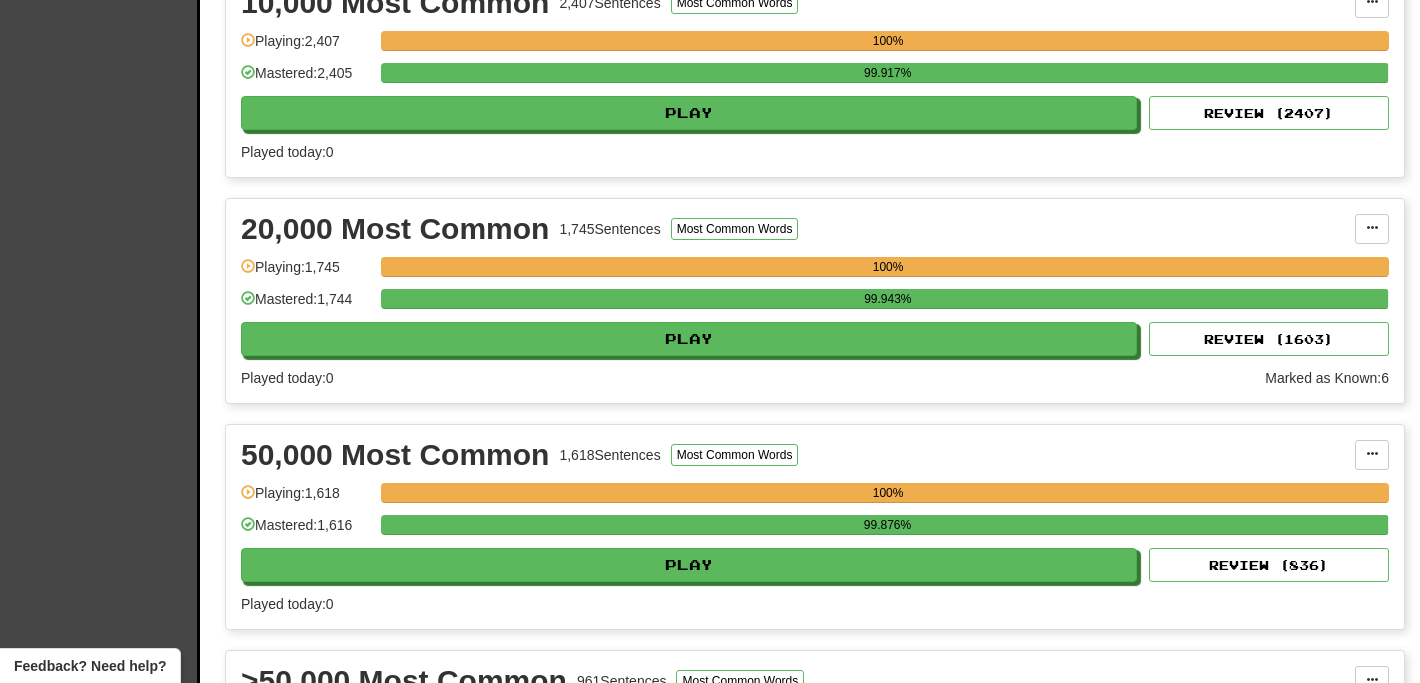 scroll, scrollTop: 1235, scrollLeft: 0, axis: vertical 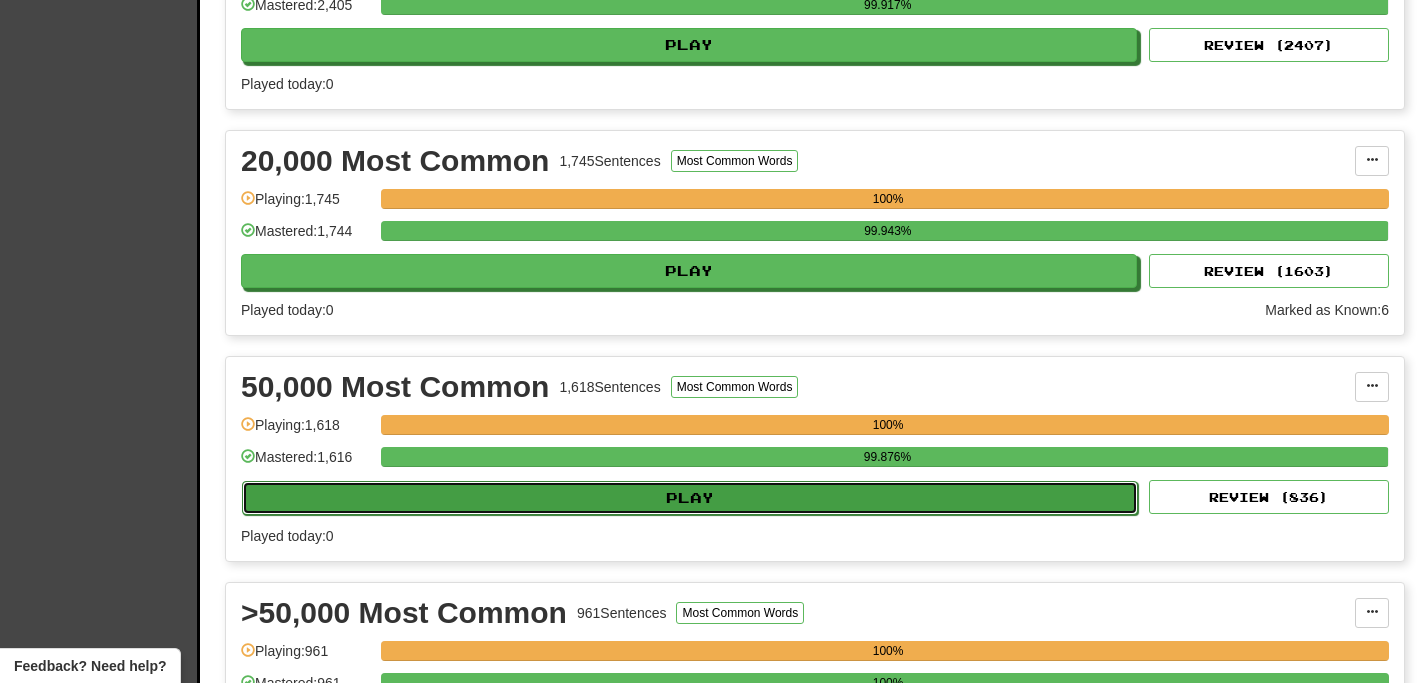 click on "Play" at bounding box center [690, 498] 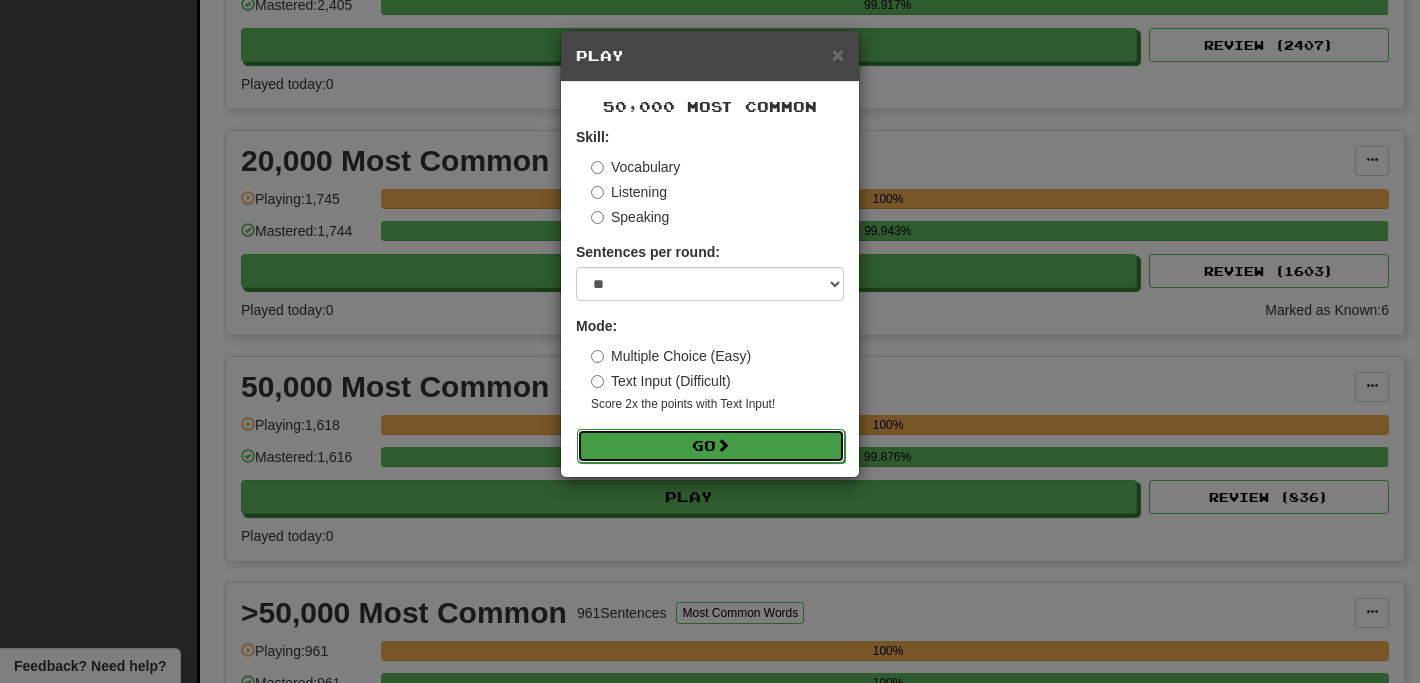 click on "Go" at bounding box center (711, 446) 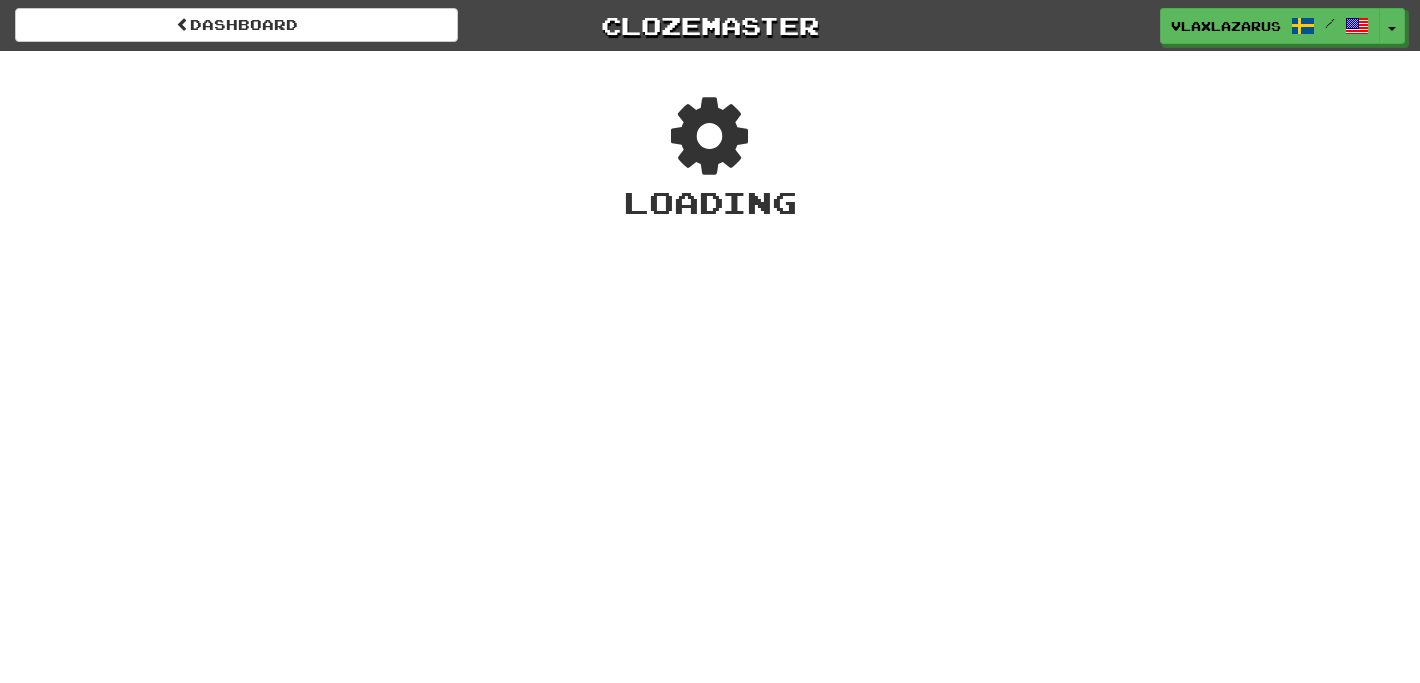 scroll, scrollTop: 0, scrollLeft: 0, axis: both 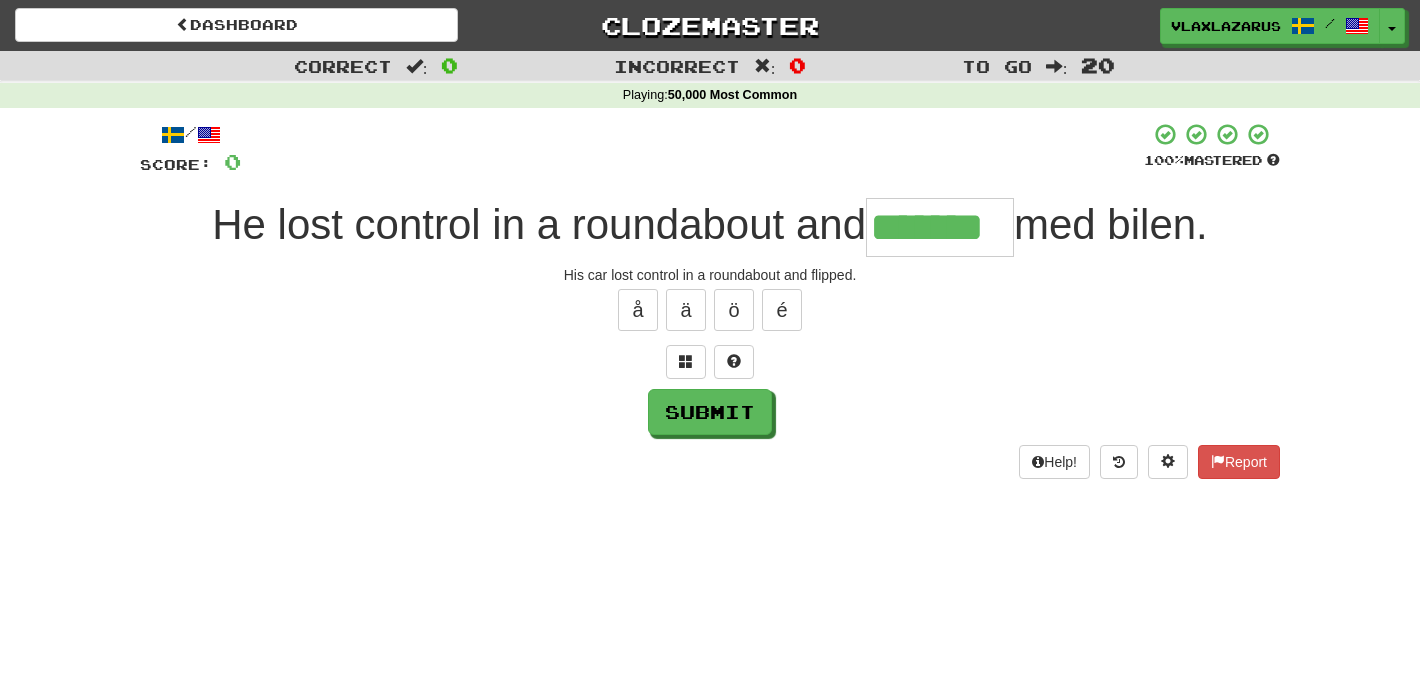 type on "*******" 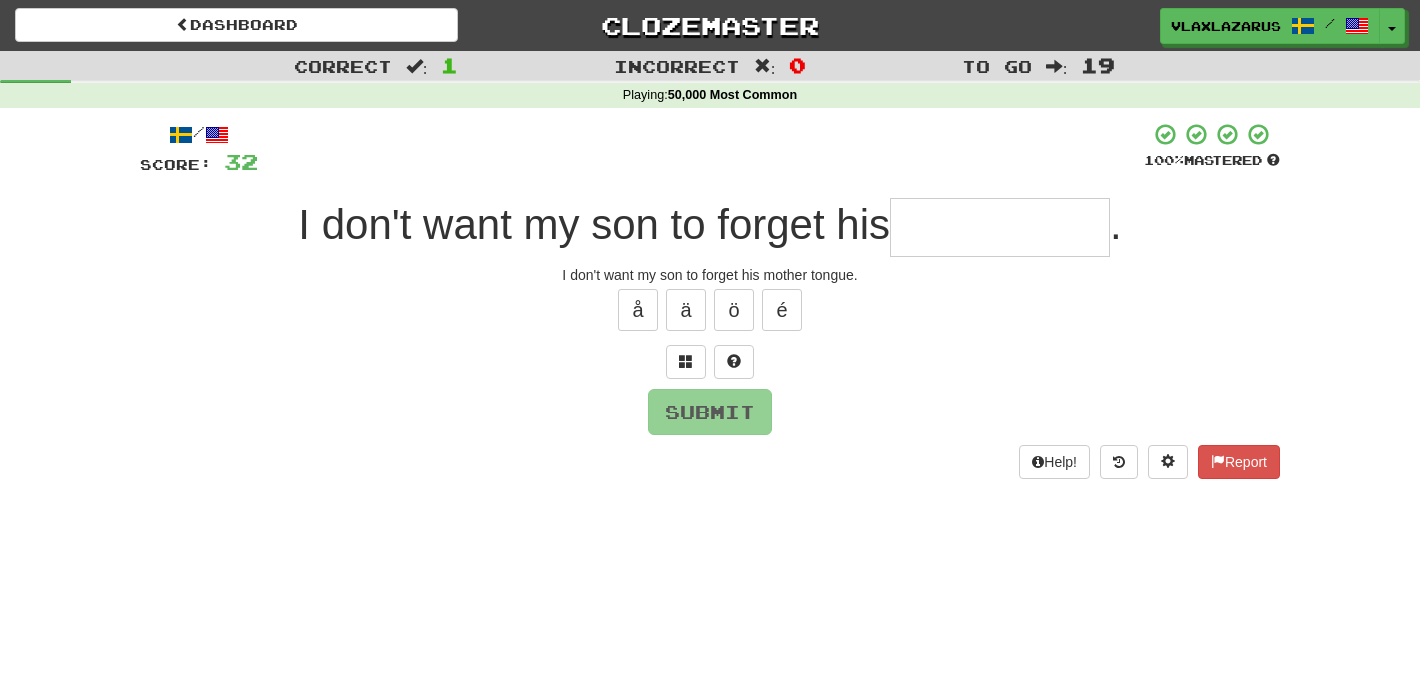 type on "*********" 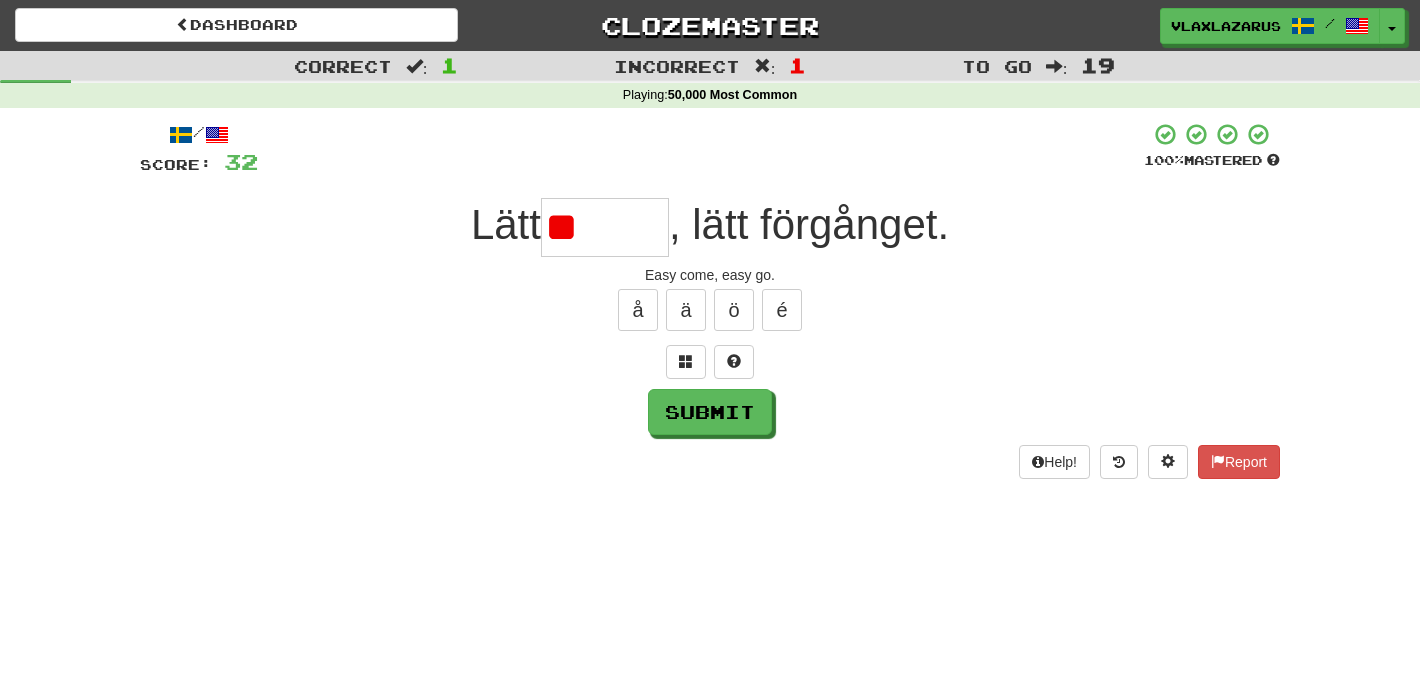 type on "*" 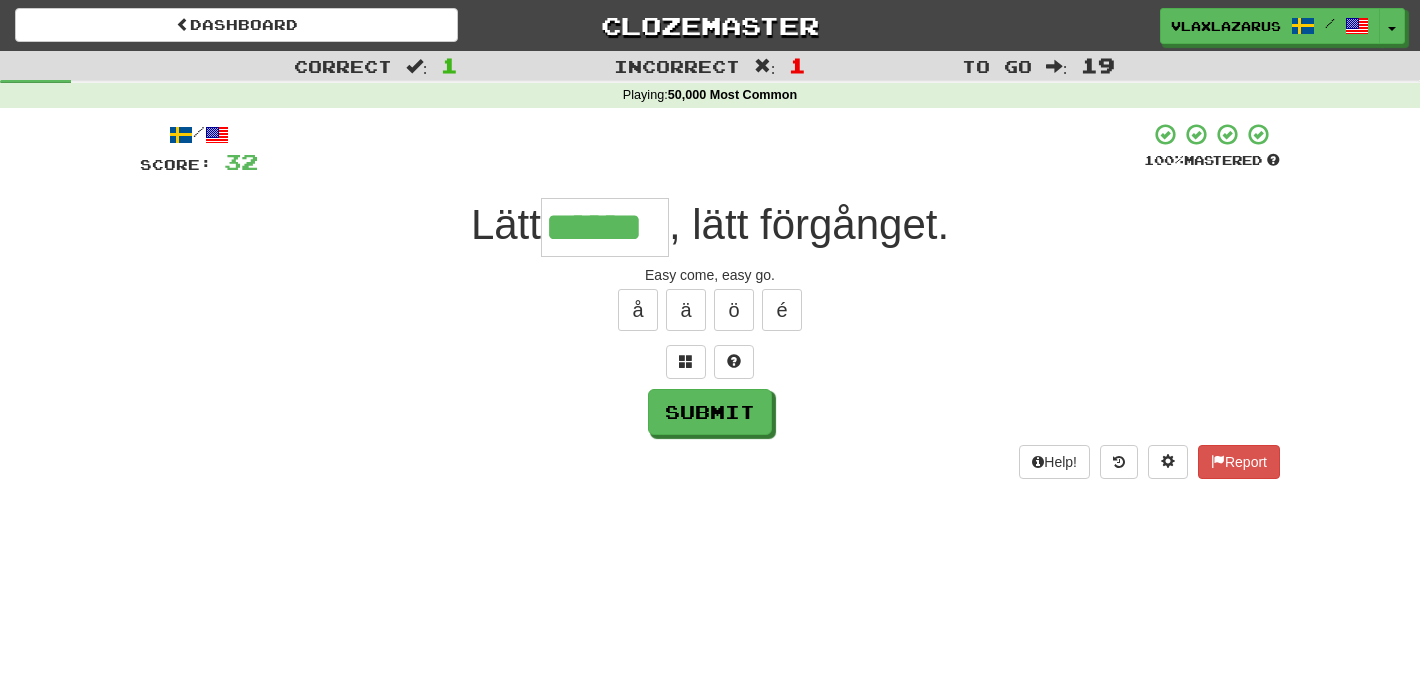 type on "******" 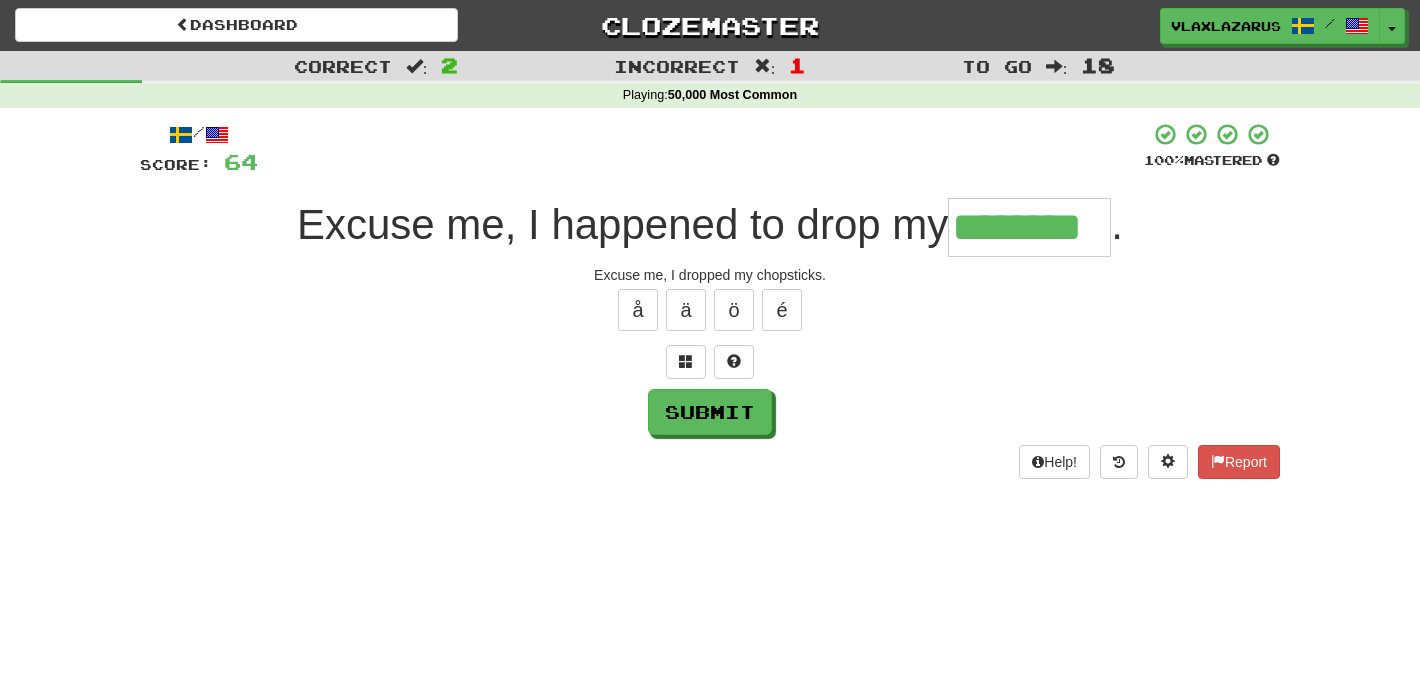 type on "********" 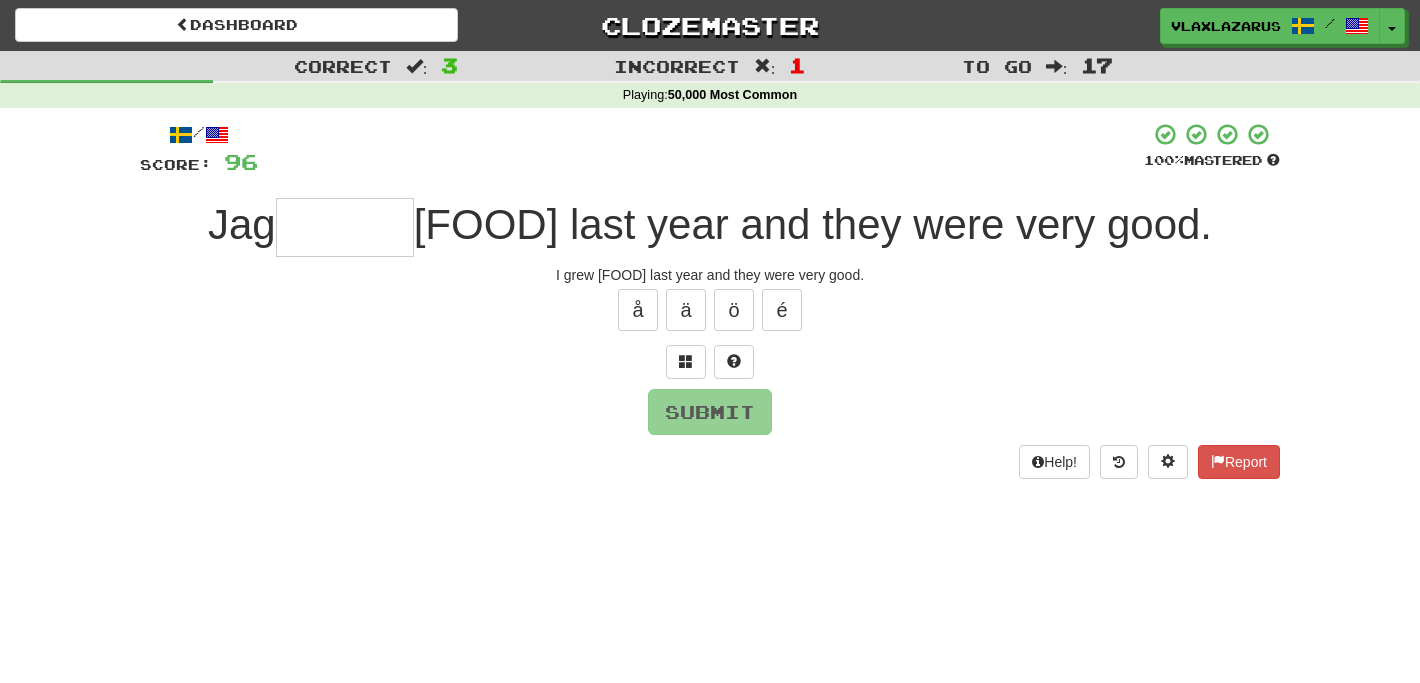 type on "*" 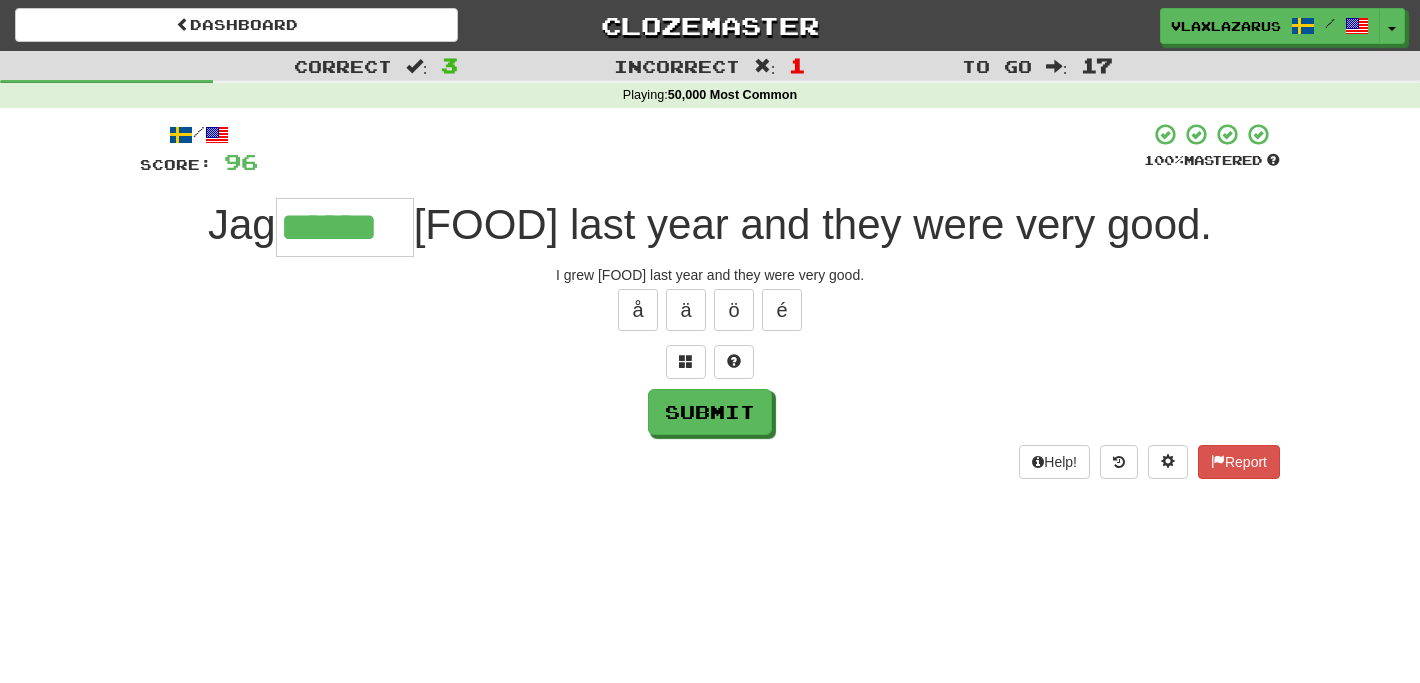 type on "******" 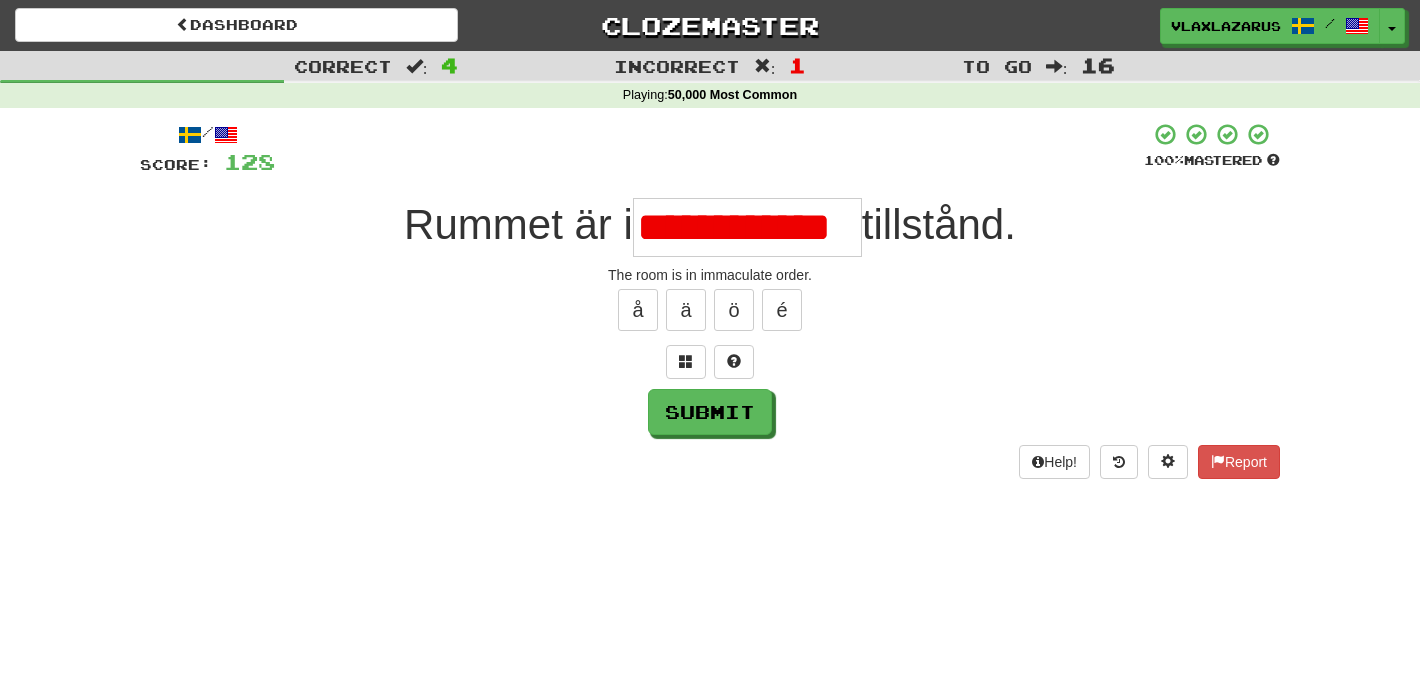 scroll, scrollTop: 0, scrollLeft: 0, axis: both 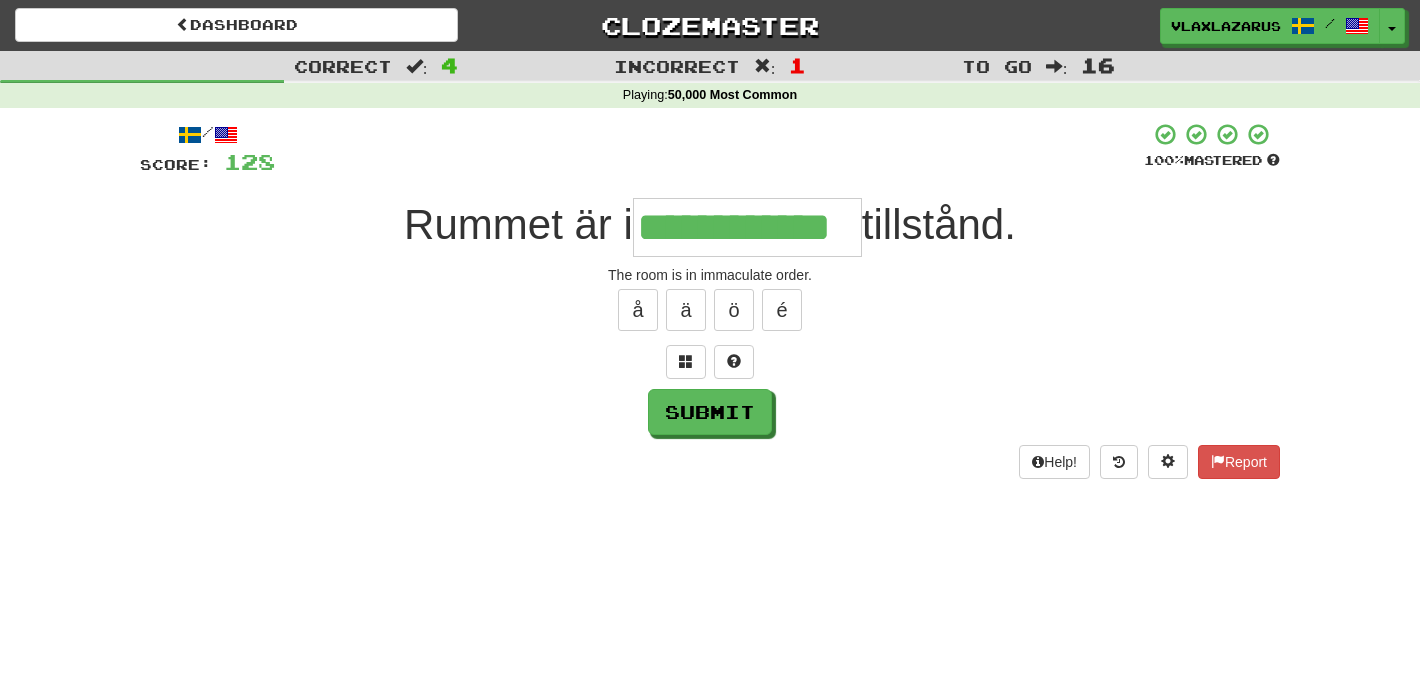 type on "**********" 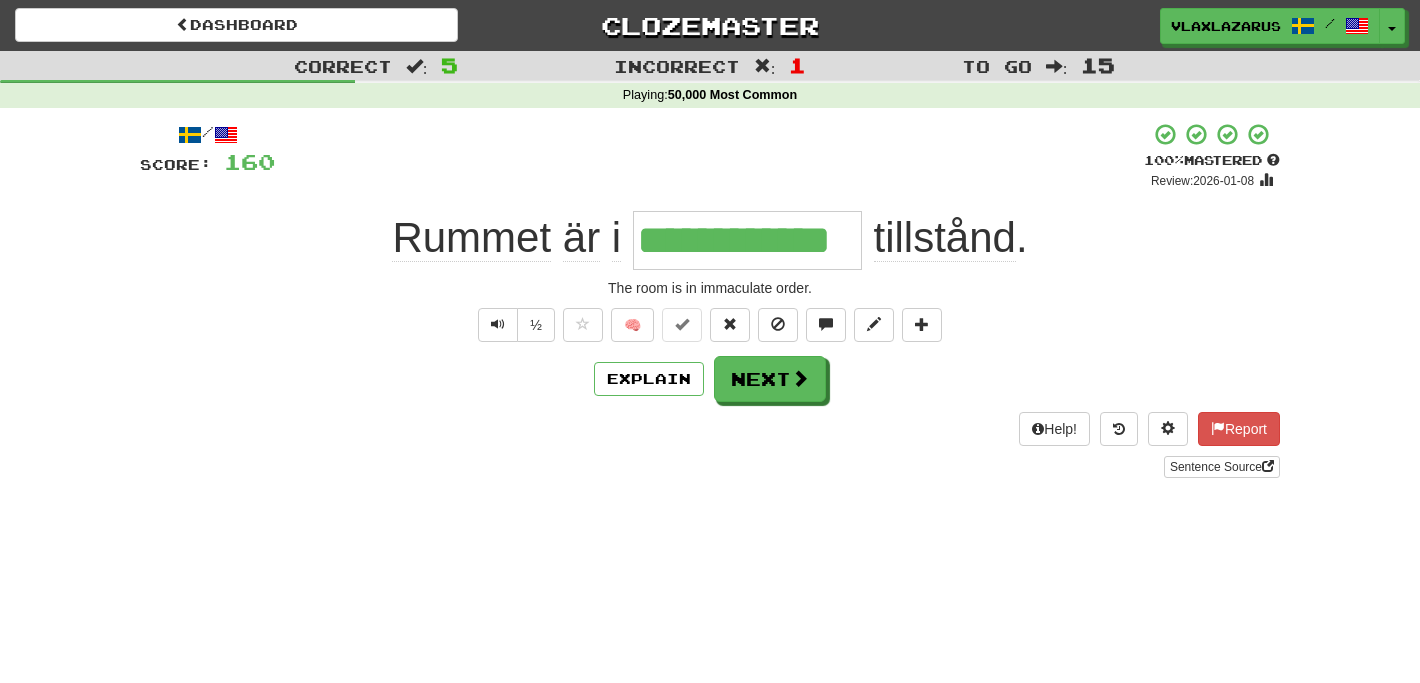 click on "Explain Next" at bounding box center [710, 379] 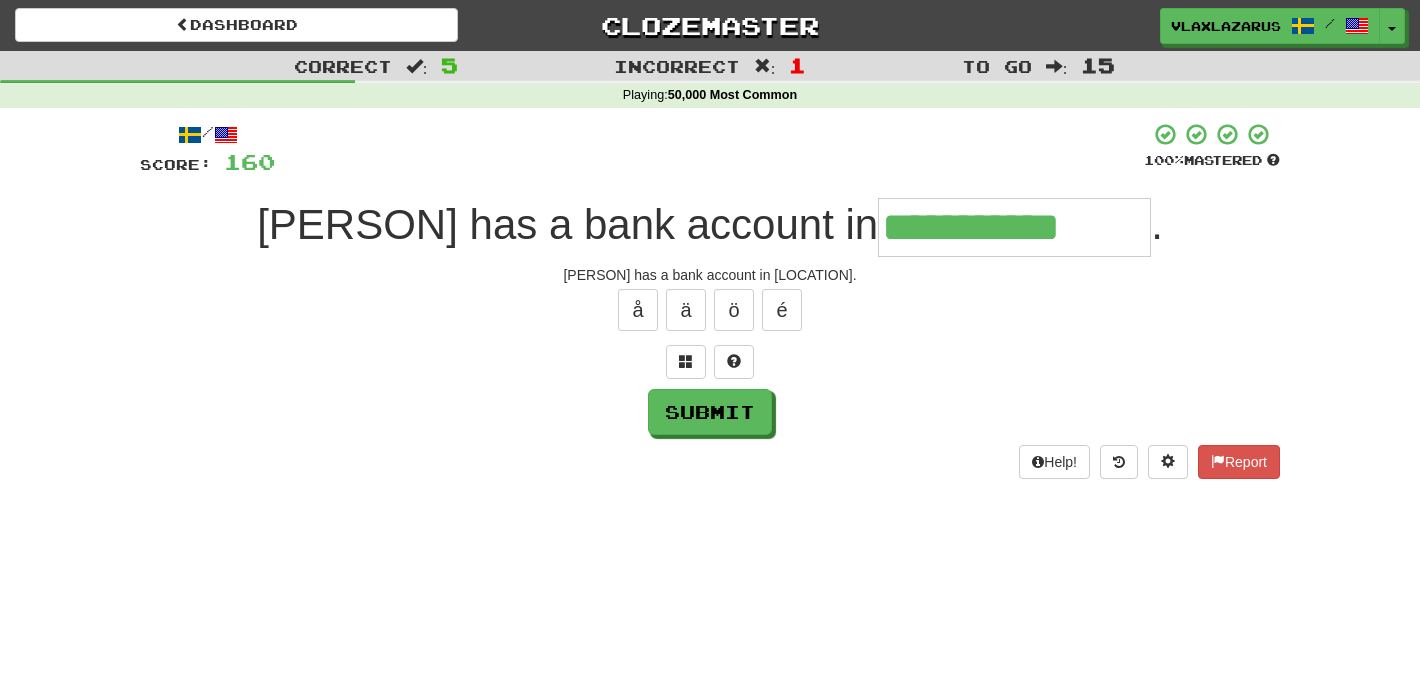 type on "**********" 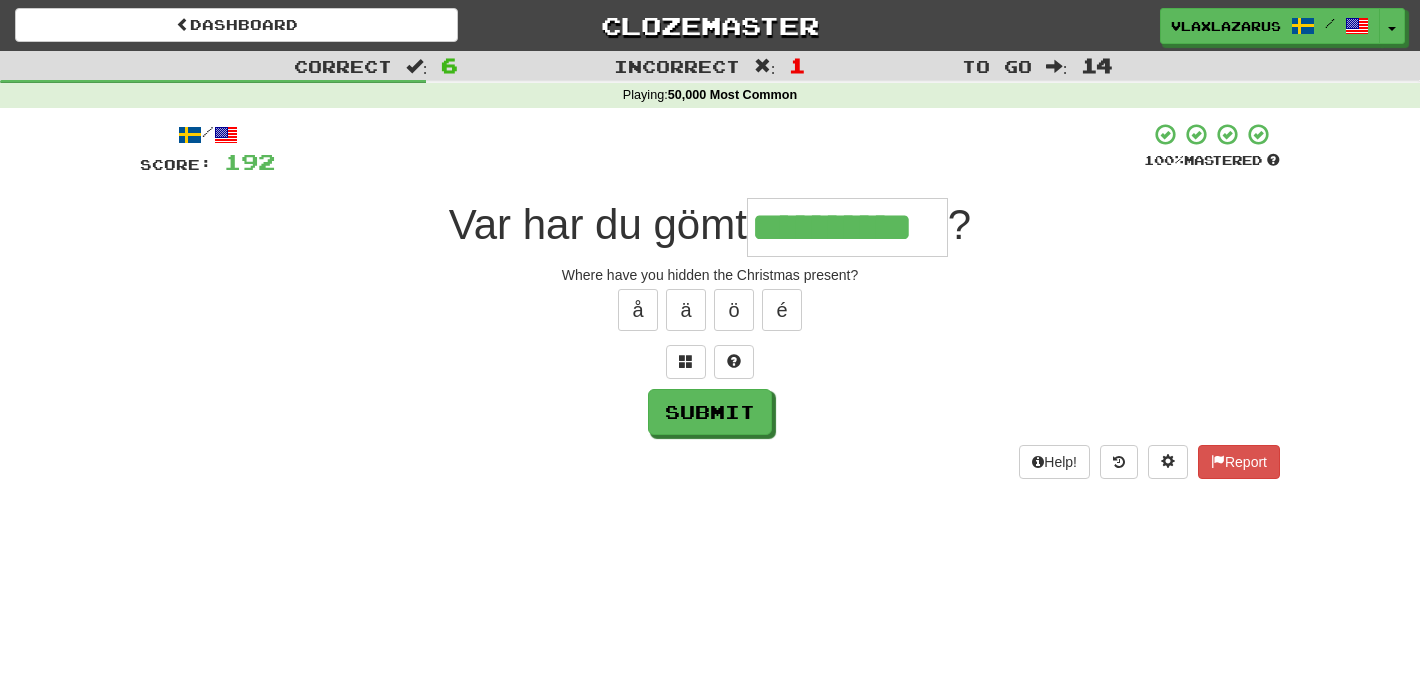 type on "**********" 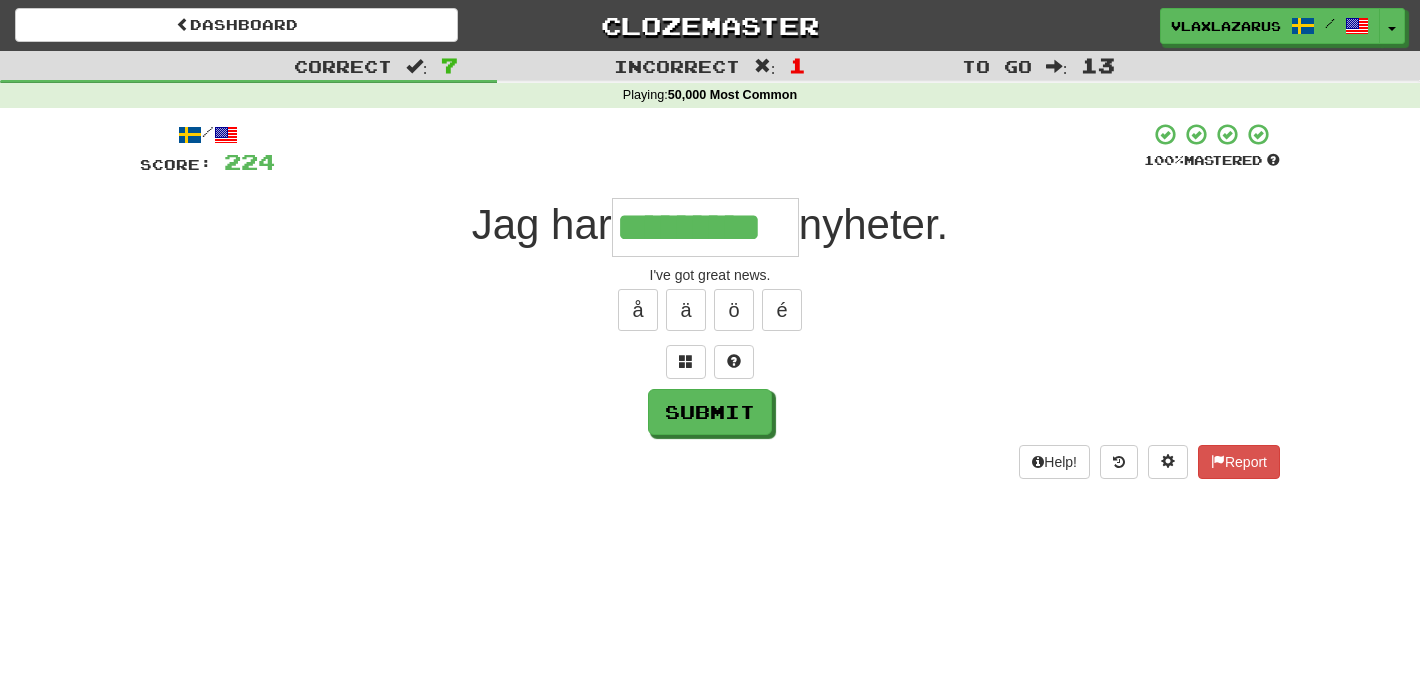type on "*********" 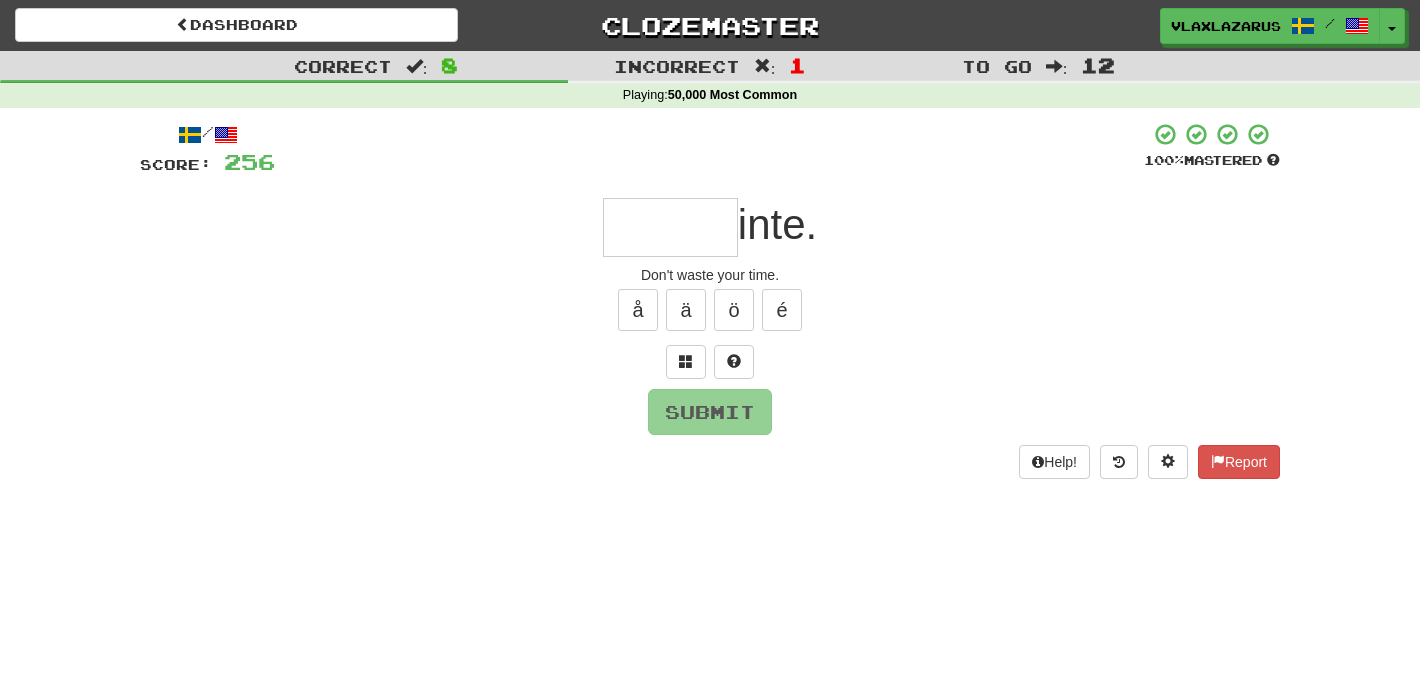 type on "*" 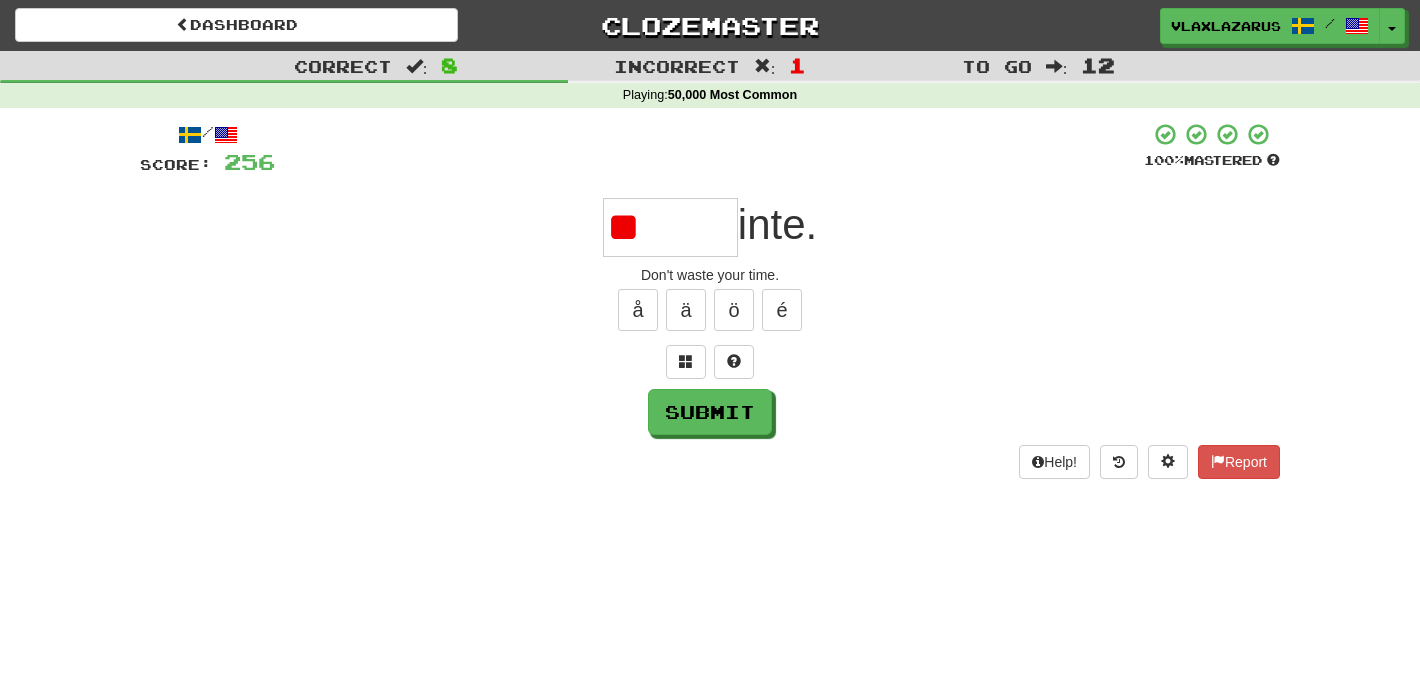 type on "*" 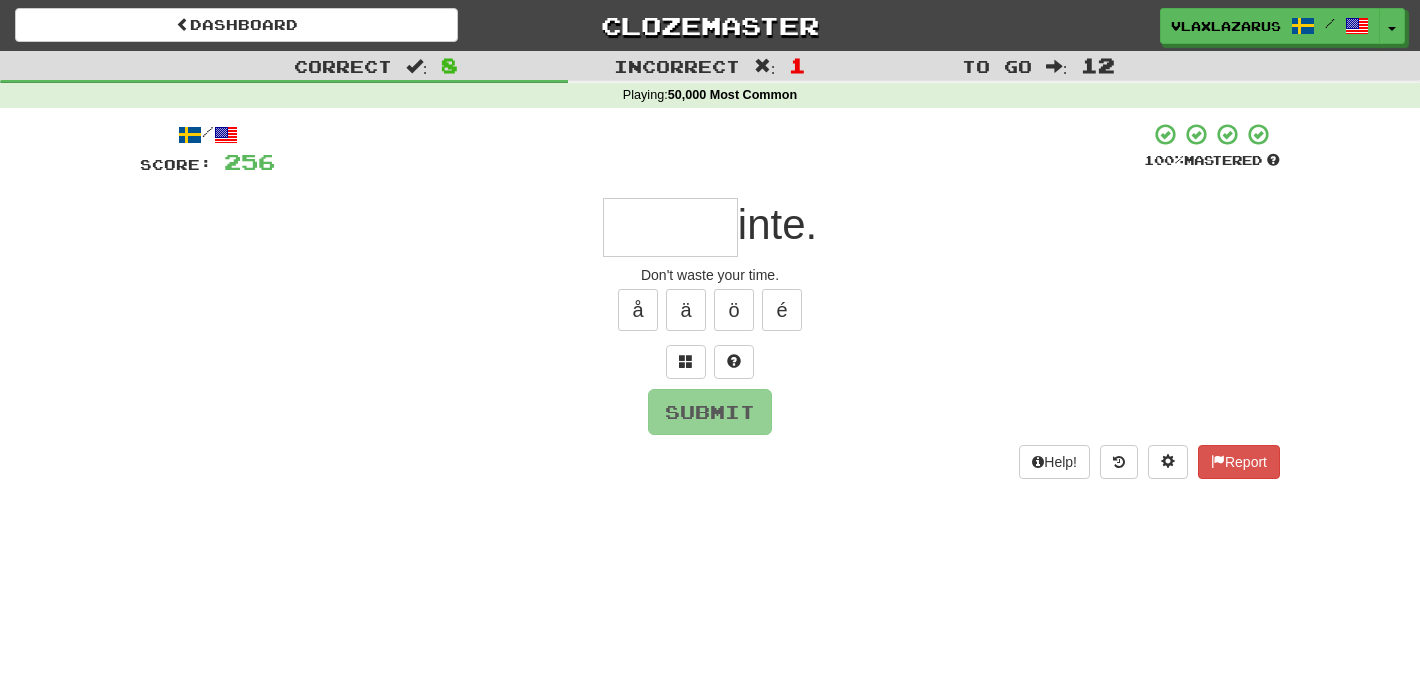 type on "*" 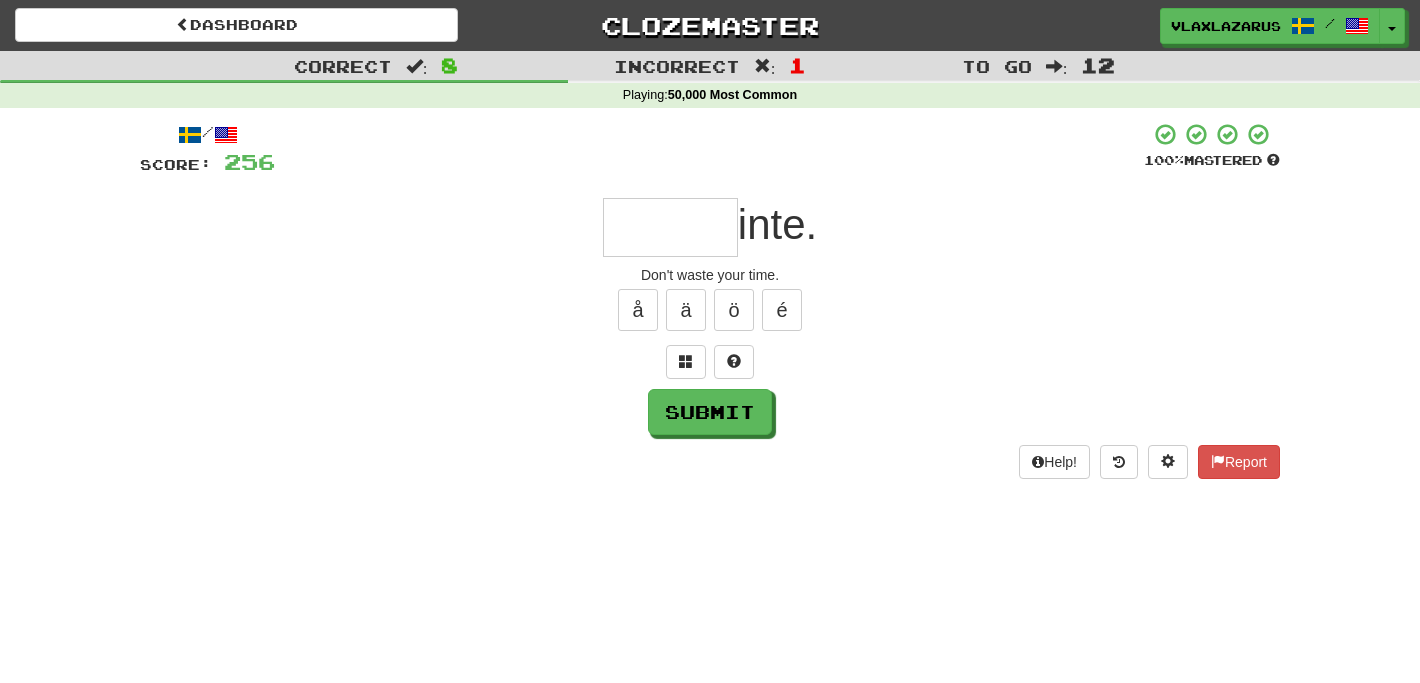 type on "*" 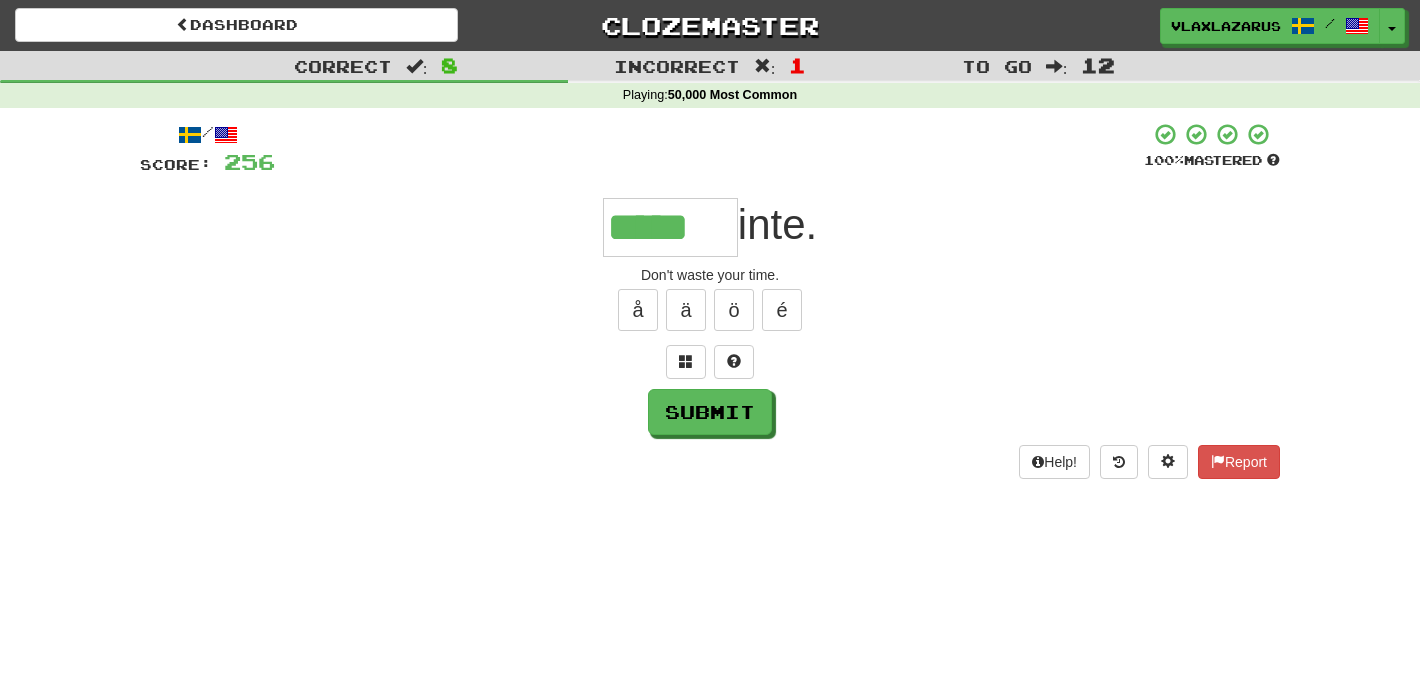 type on "*****" 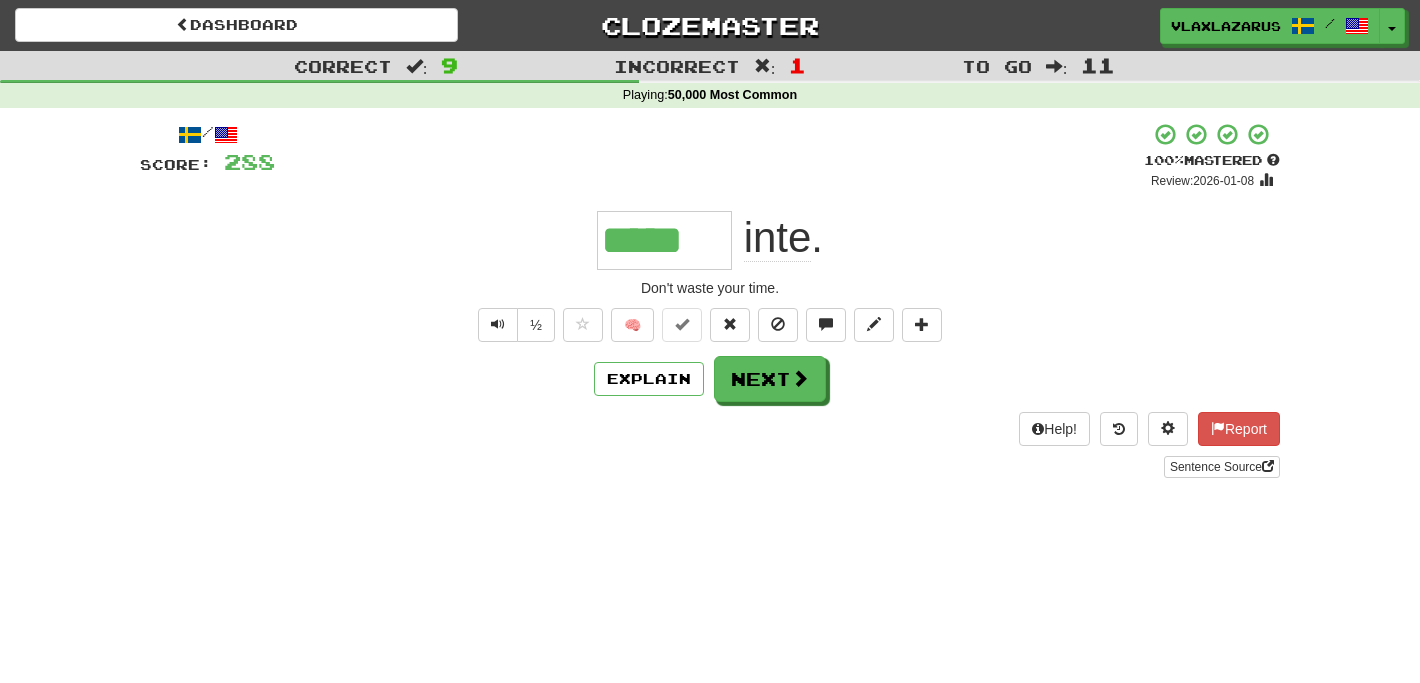 click on "Explain Next" at bounding box center (710, 379) 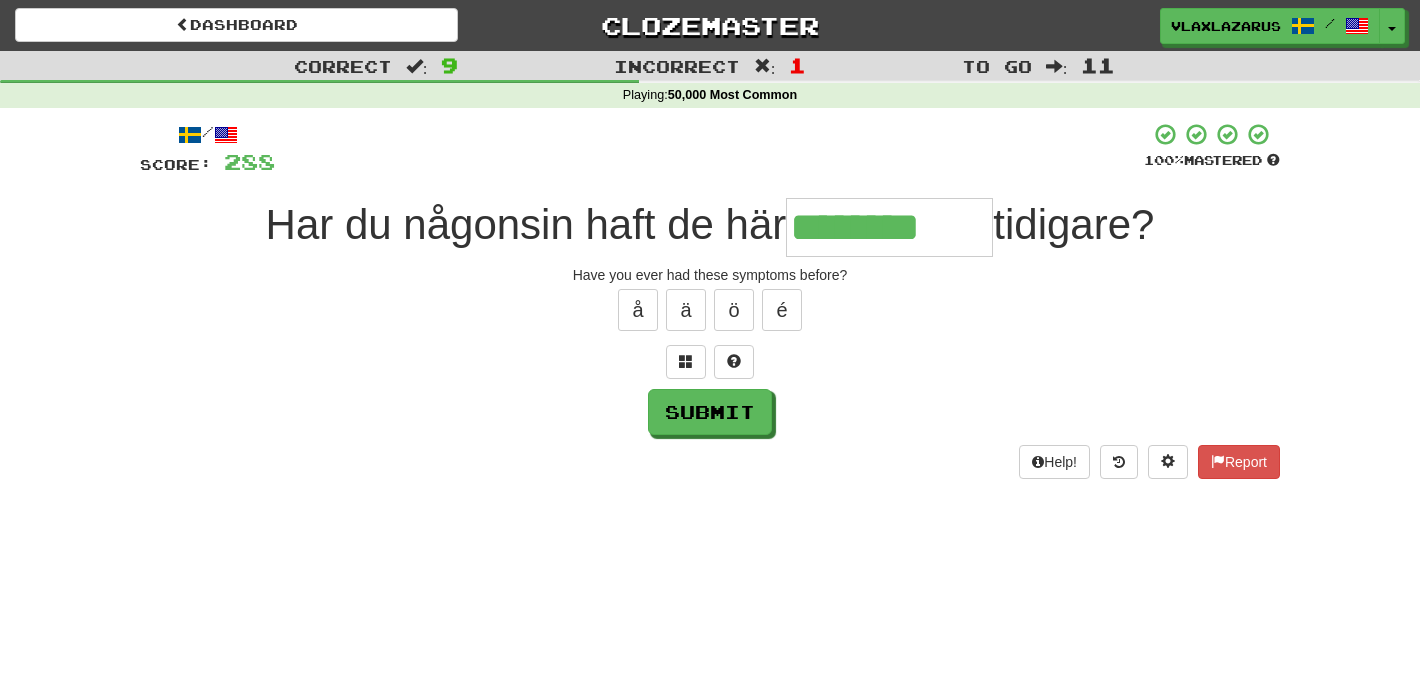 type on "********" 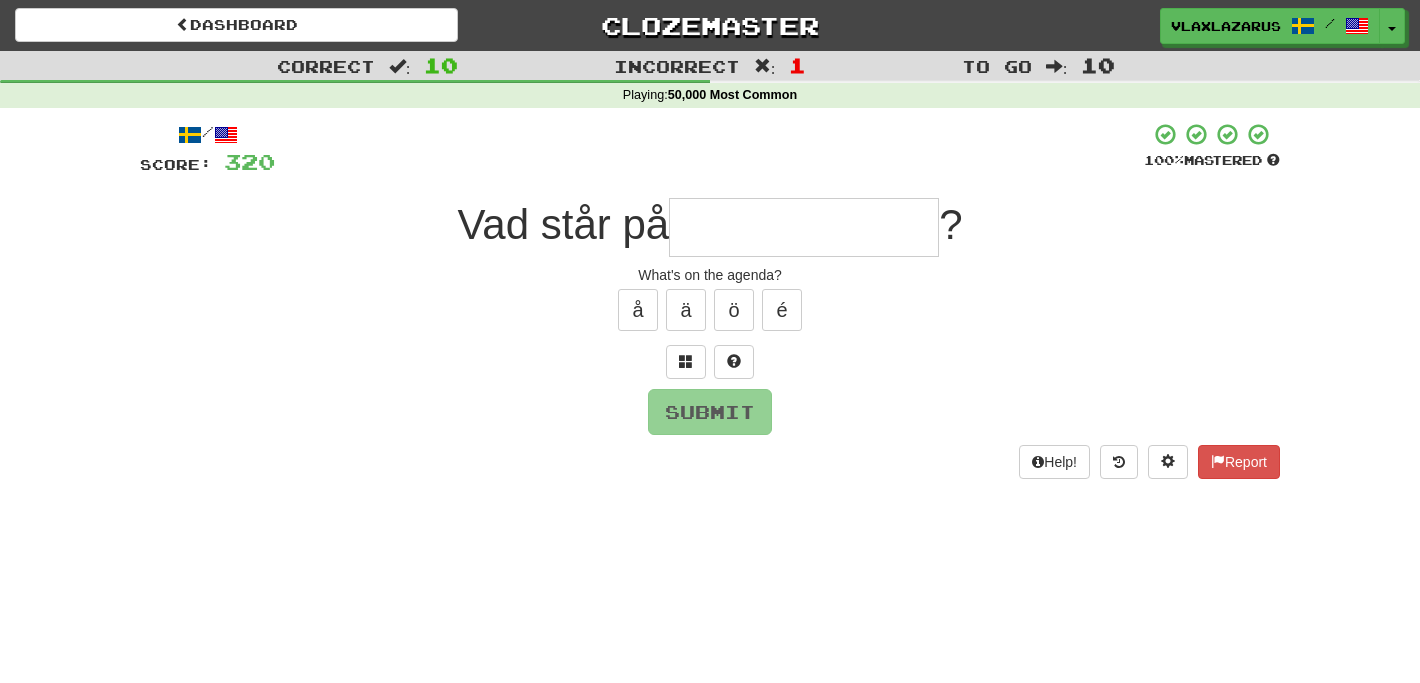 type on "*" 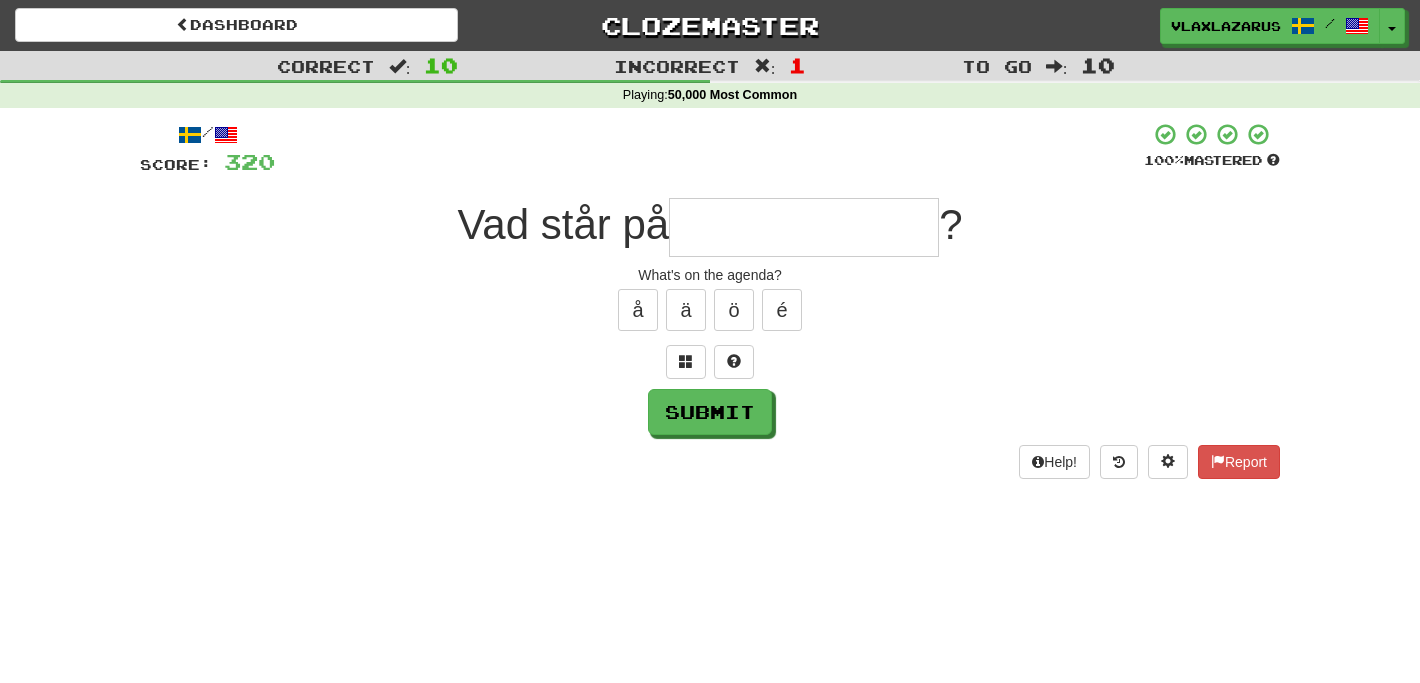 type on "*" 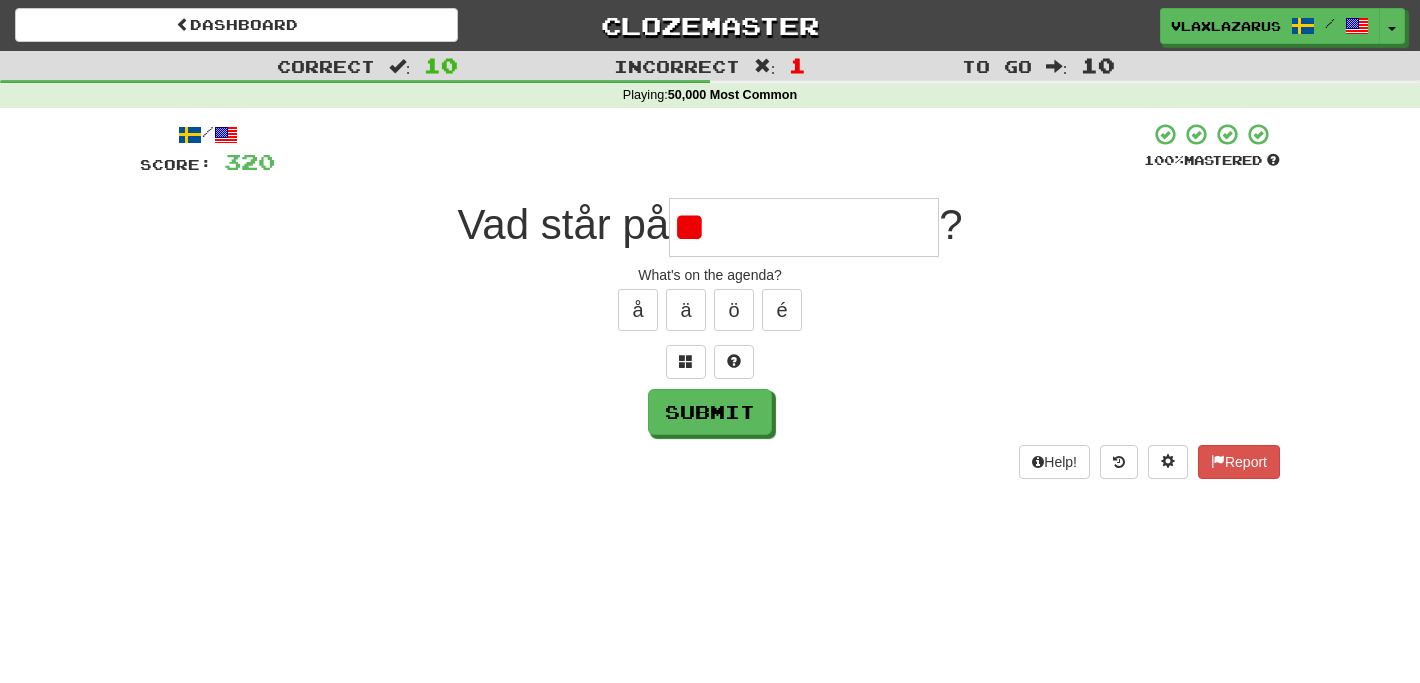 type on "*" 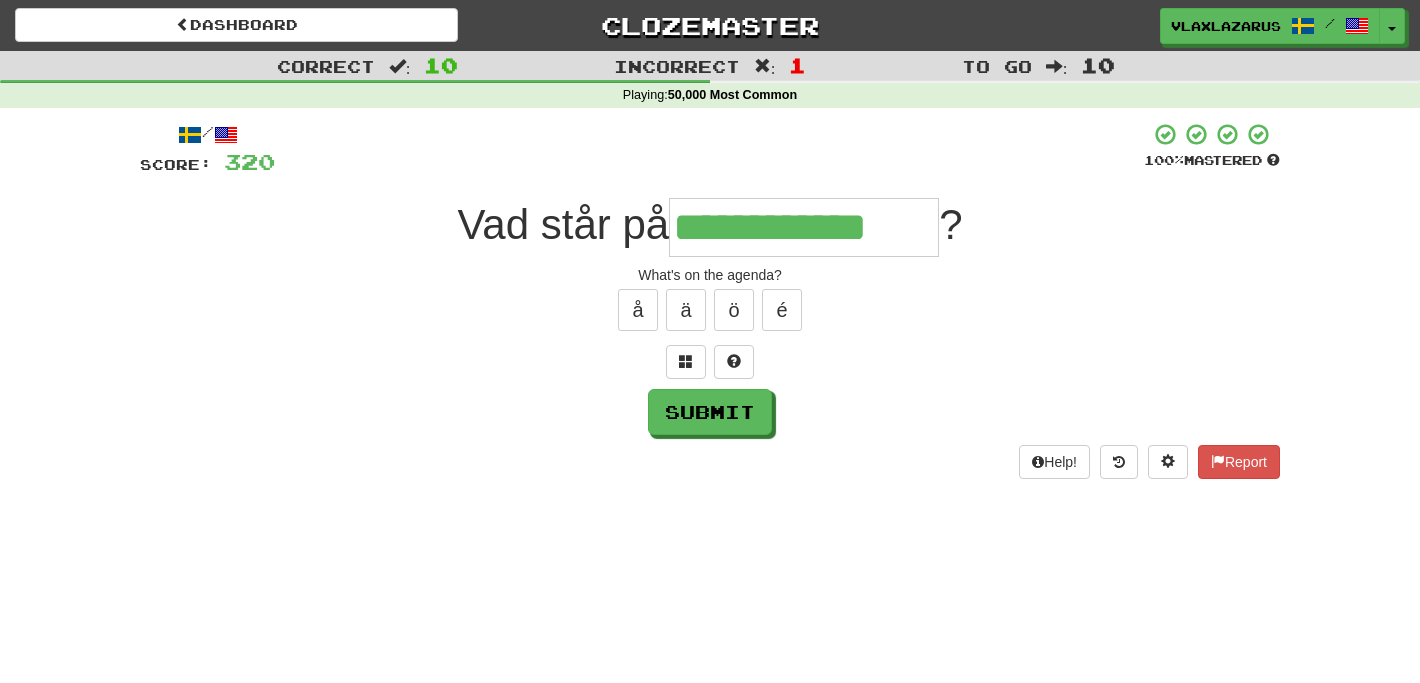 type on "**********" 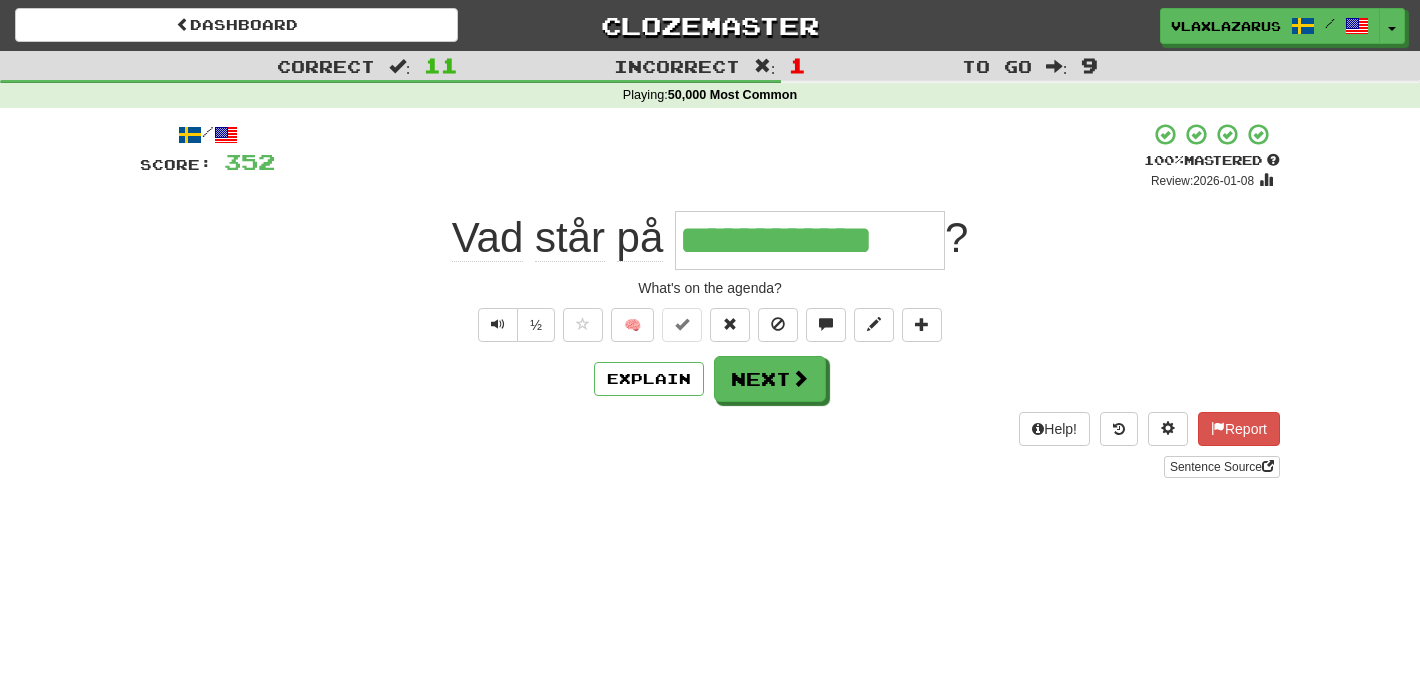 click on "Help!  Report Sentence Source" at bounding box center [710, 445] 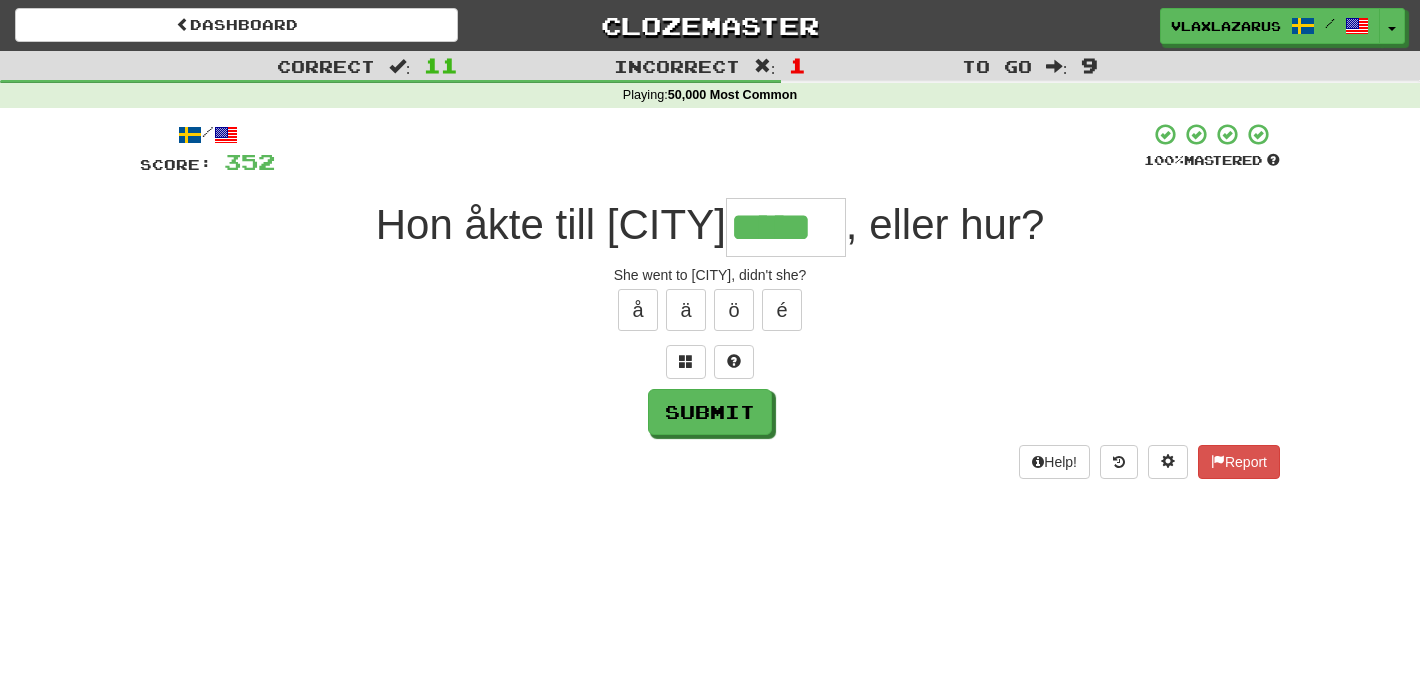 type on "*****" 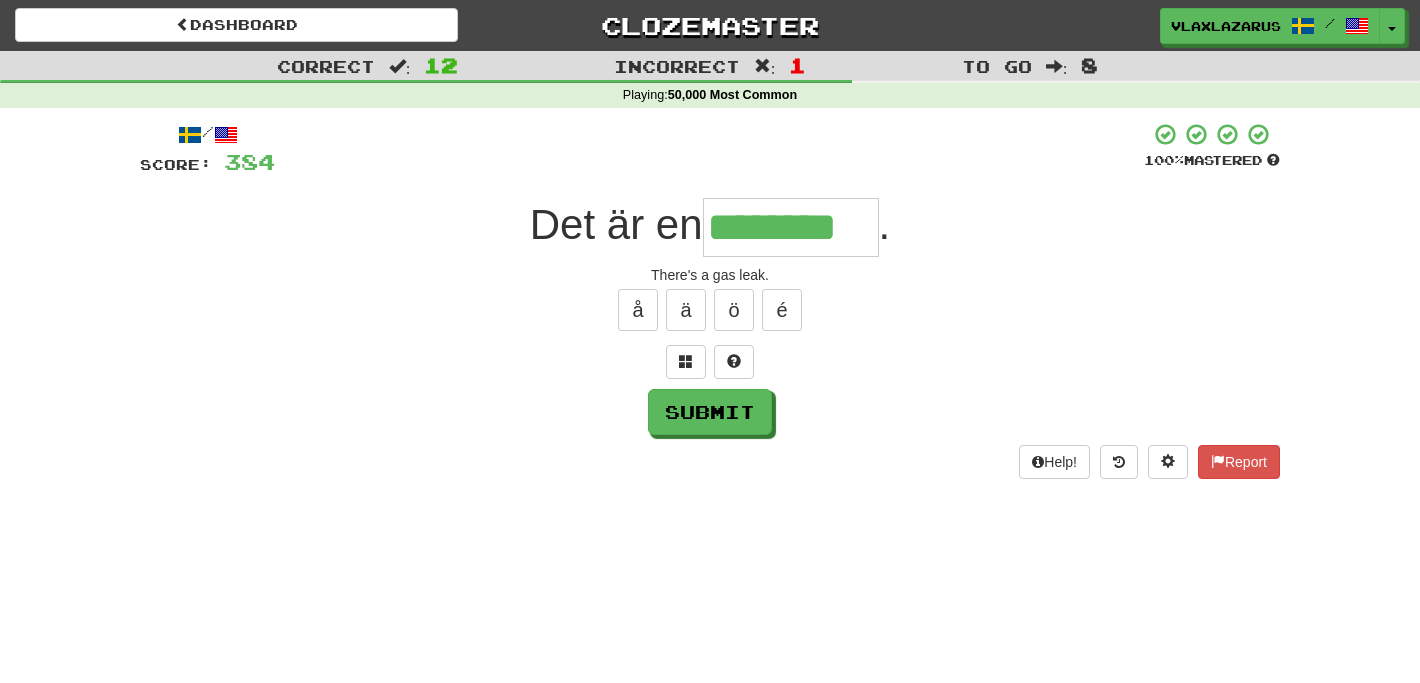 type on "********" 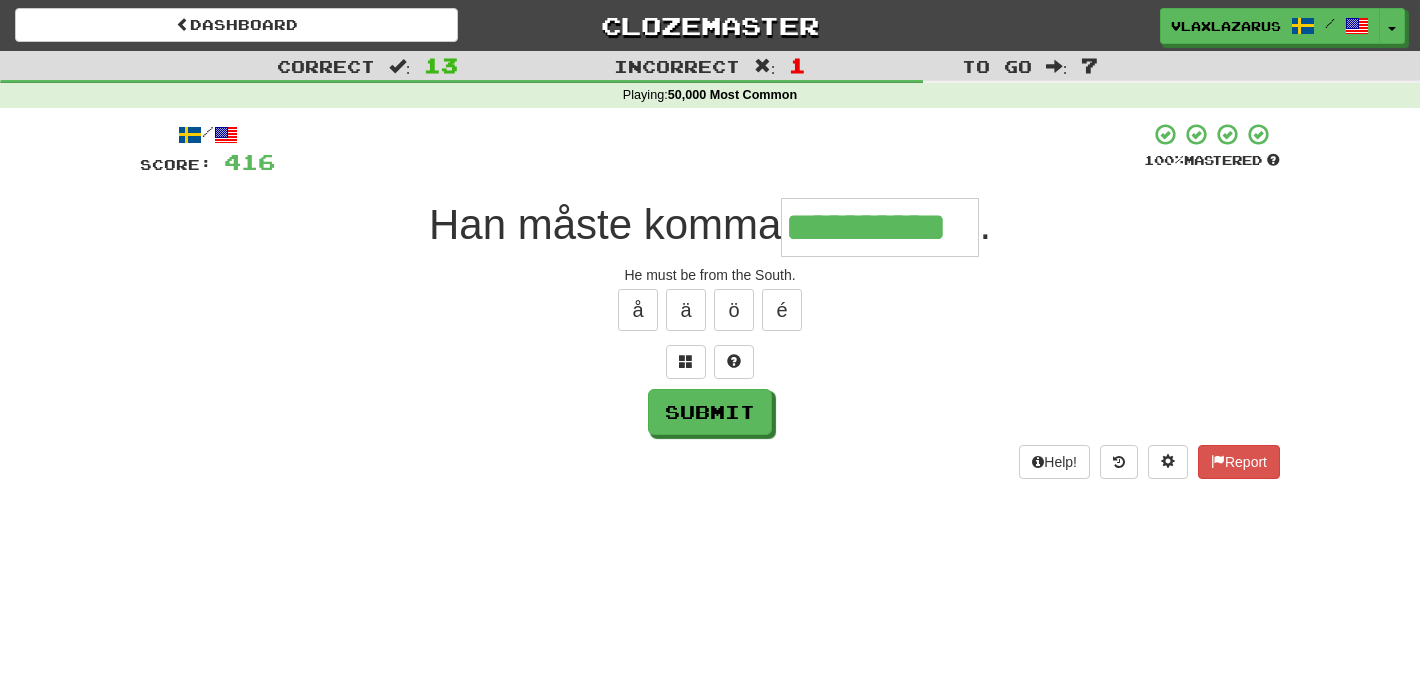 type on "**********" 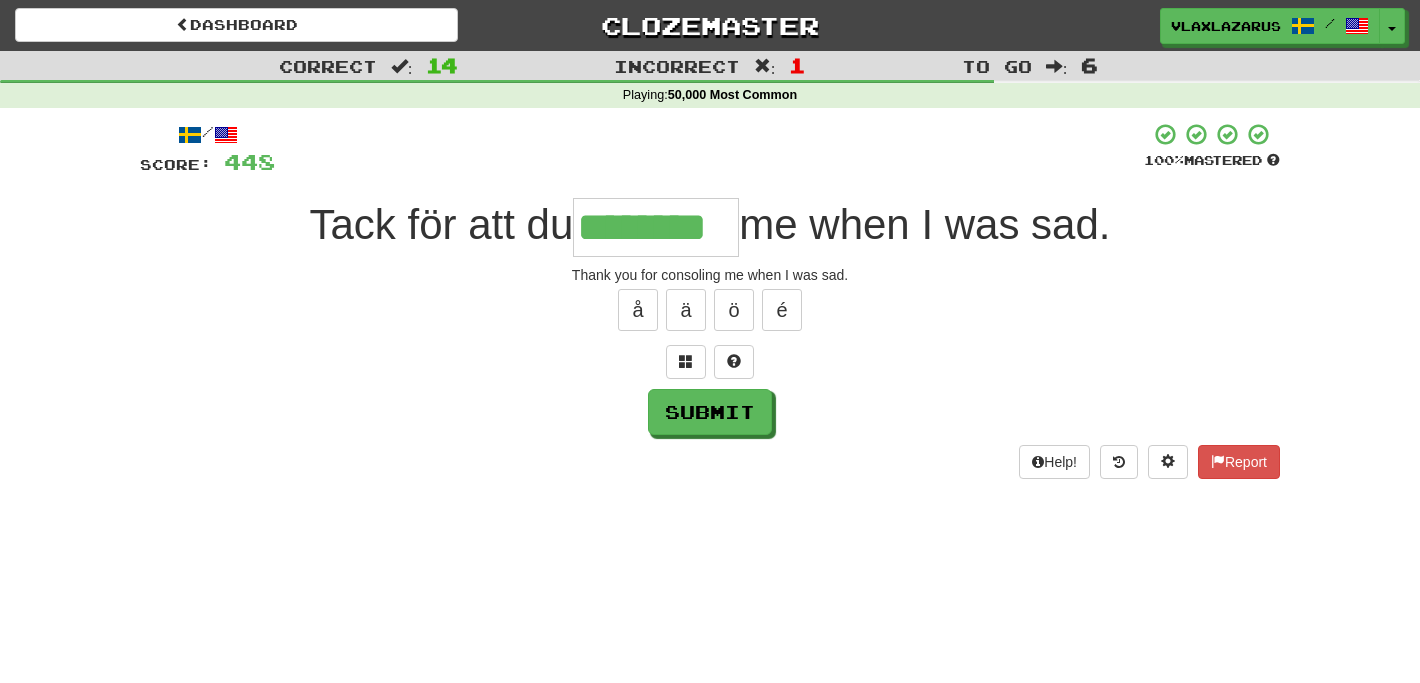 type on "********" 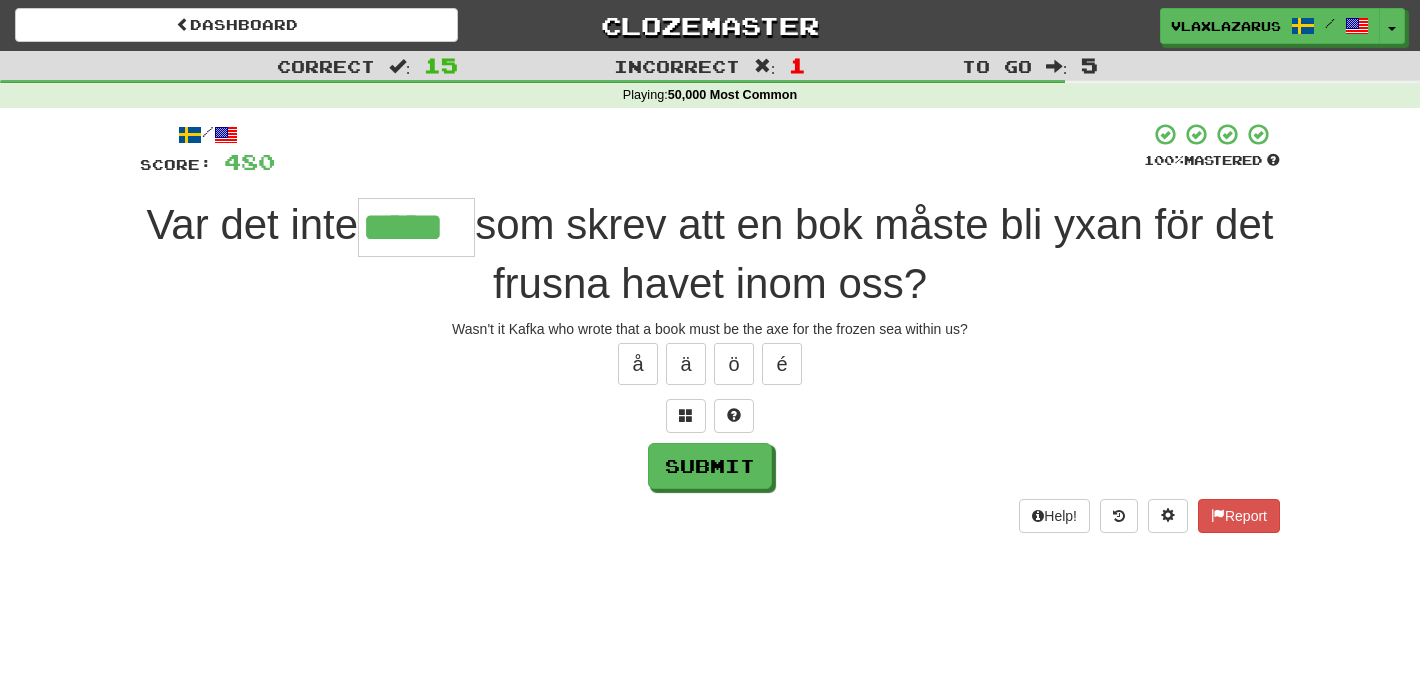 type on "*****" 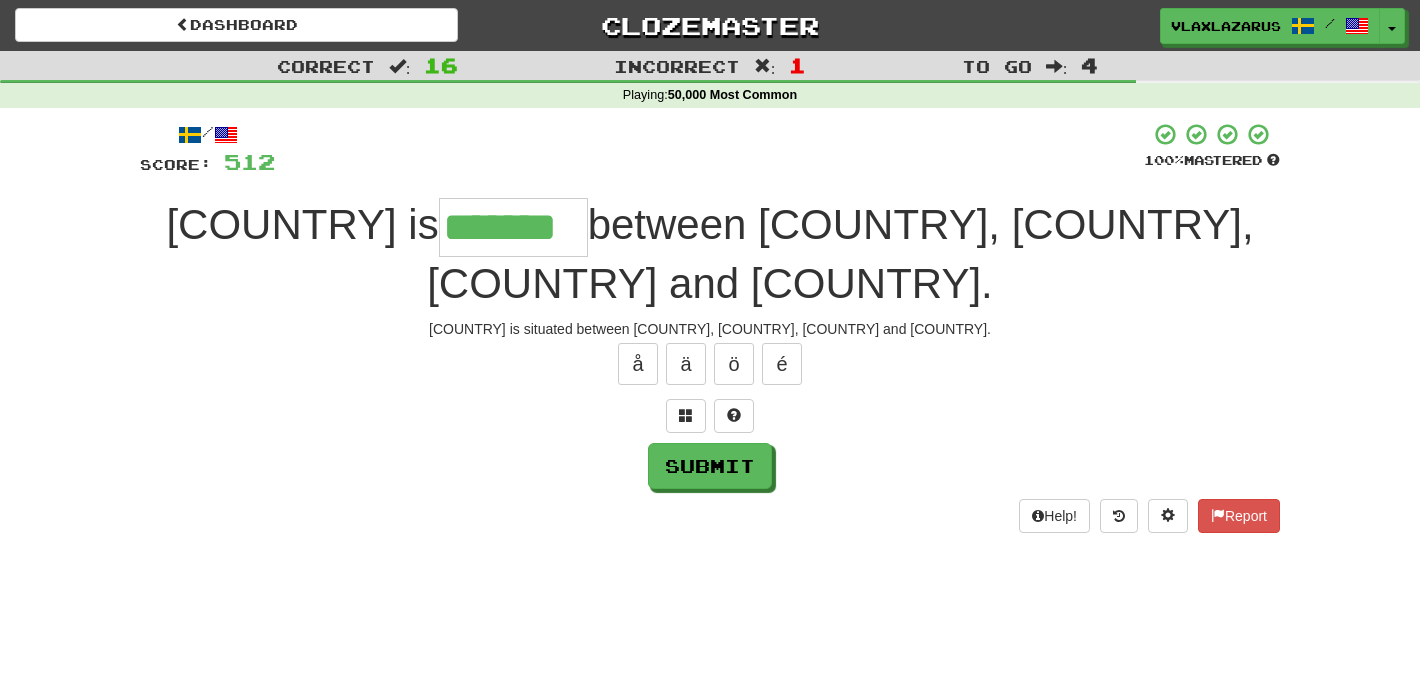 type on "*******" 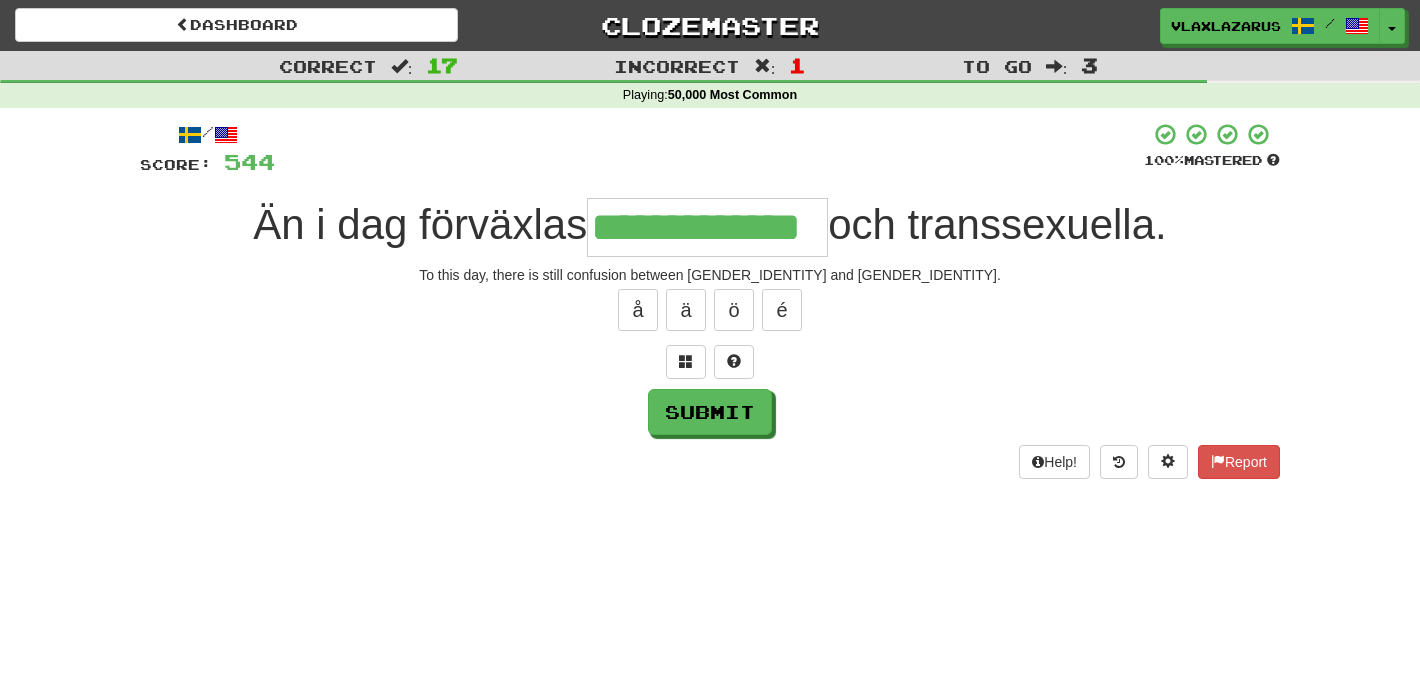 type on "**********" 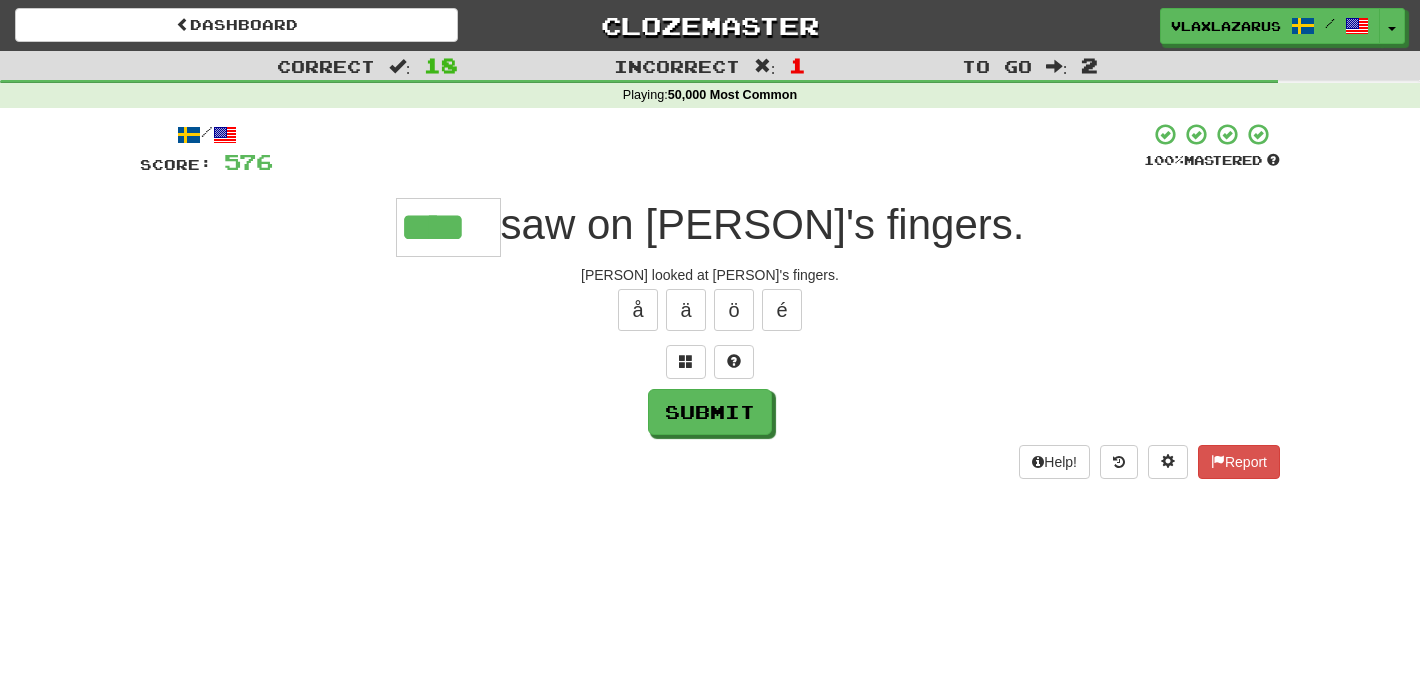 type on "****" 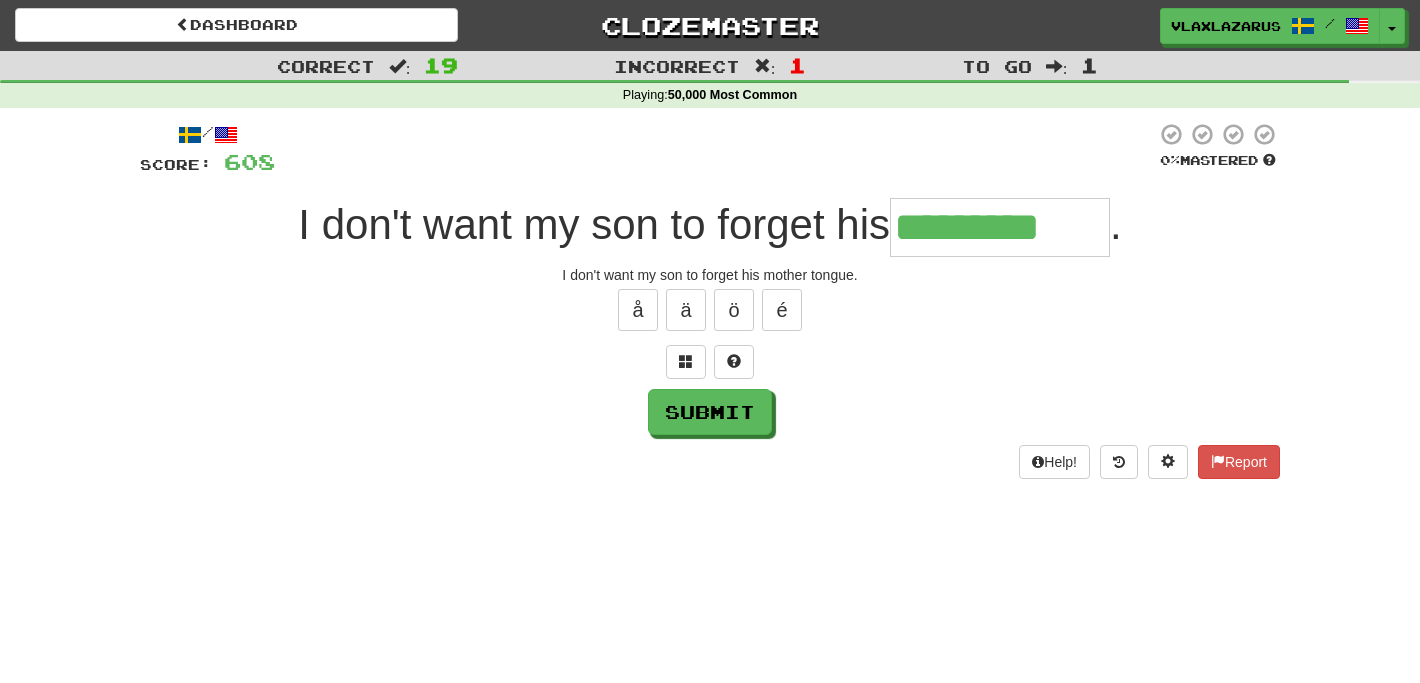 type on "*********" 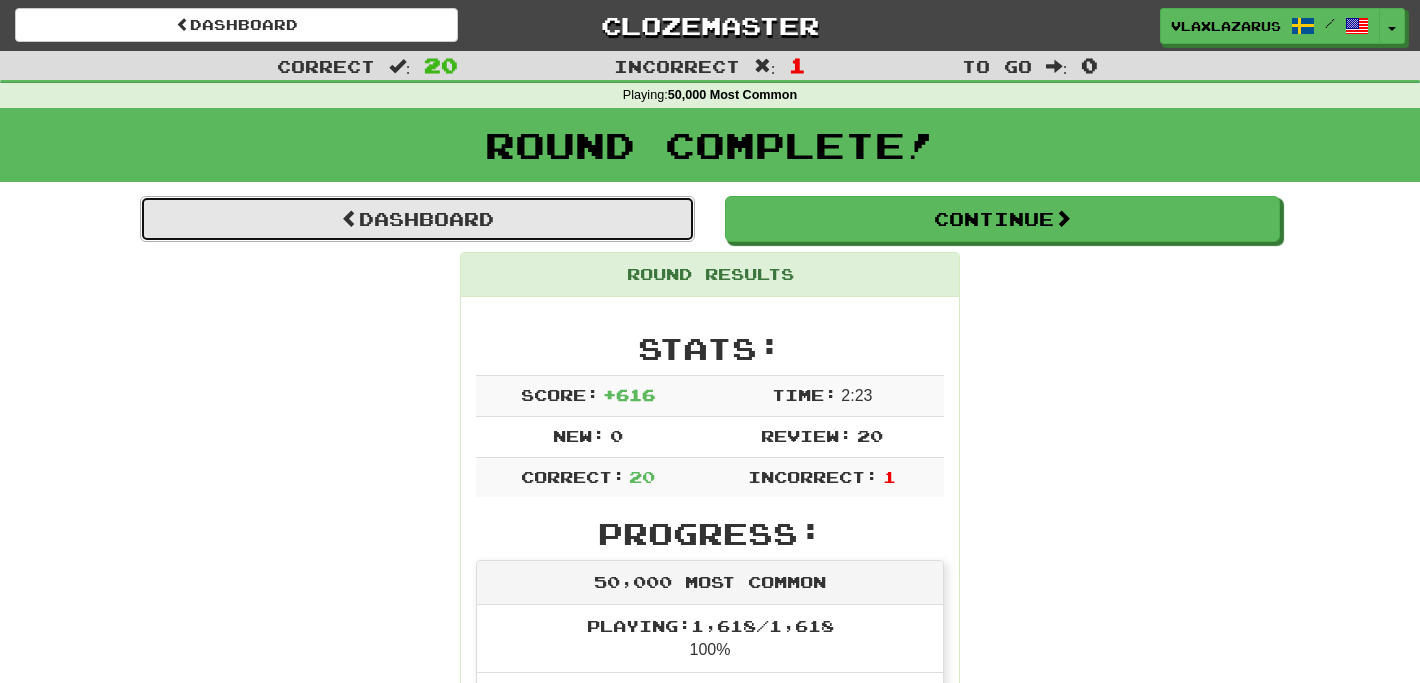 click on "Dashboard" at bounding box center (417, 219) 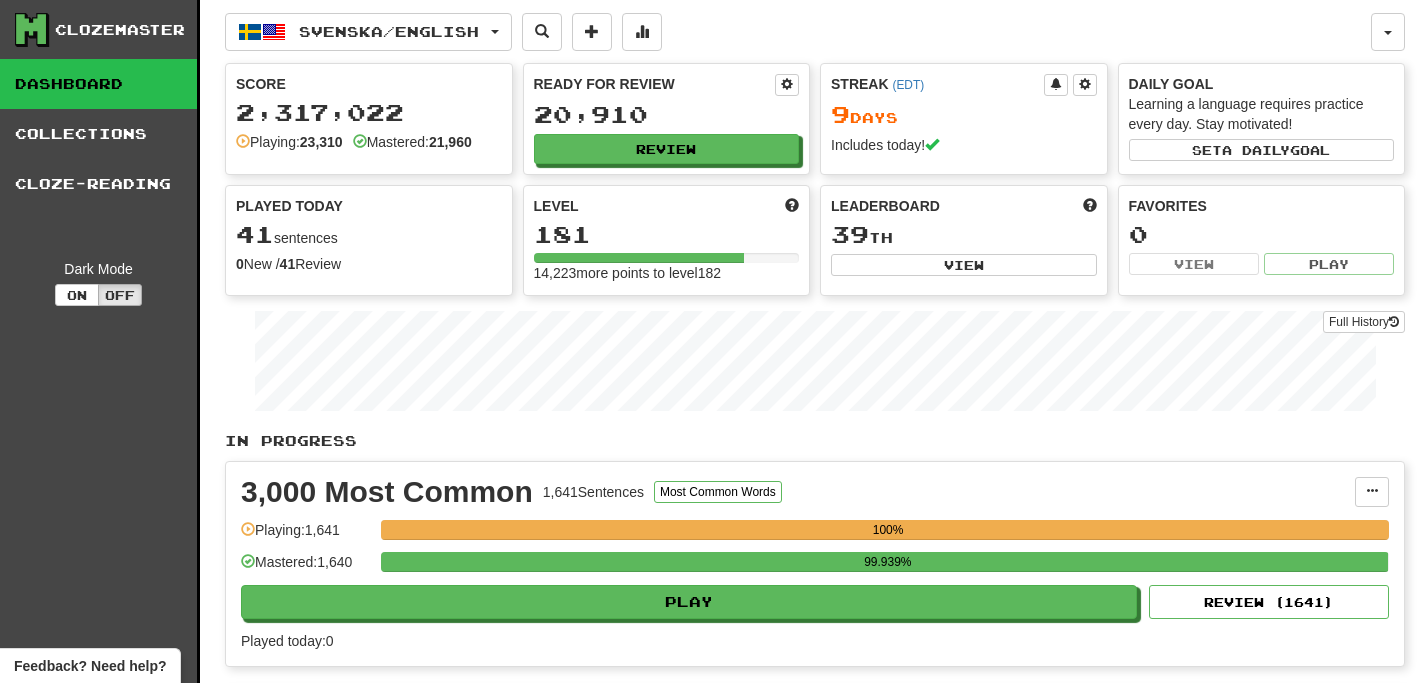 scroll, scrollTop: 0, scrollLeft: 0, axis: both 